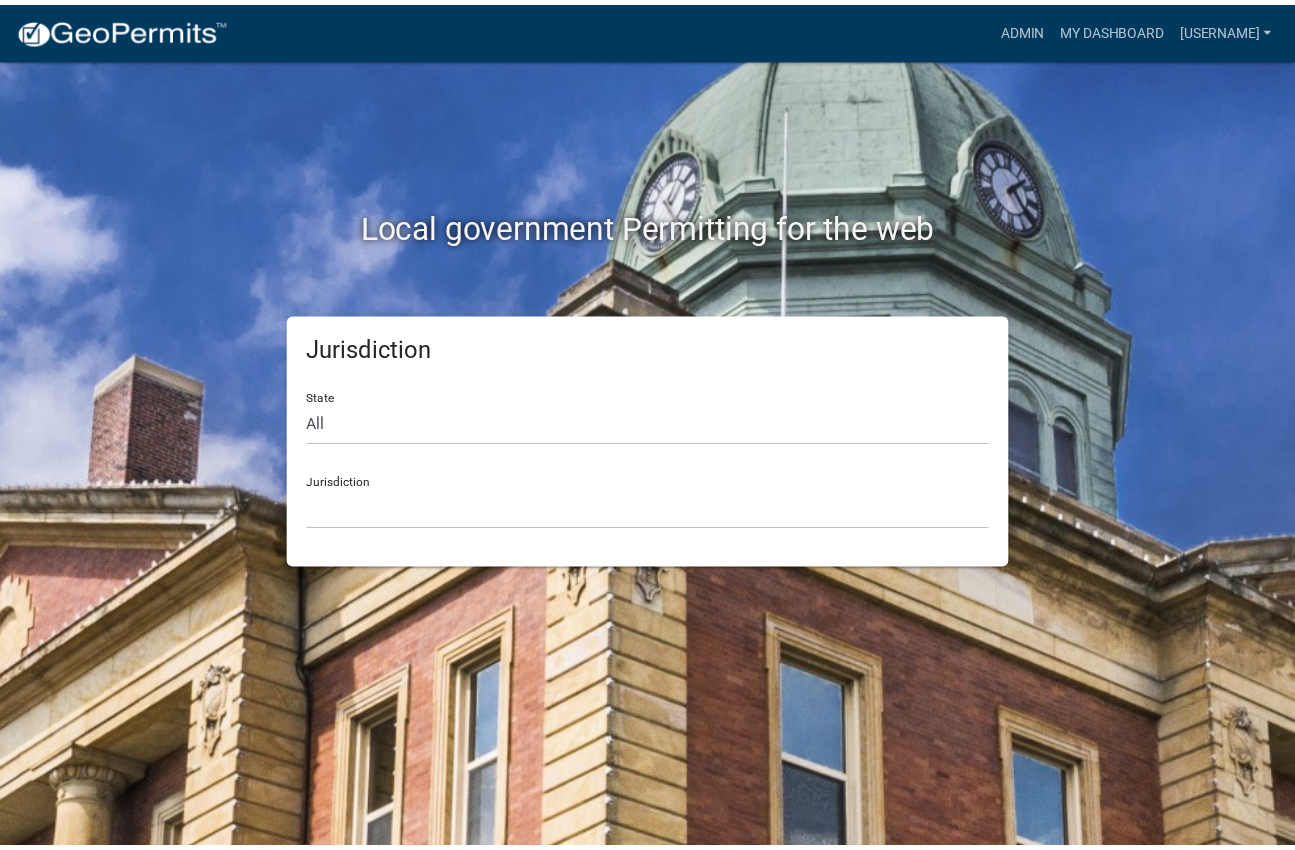 scroll, scrollTop: 0, scrollLeft: 0, axis: both 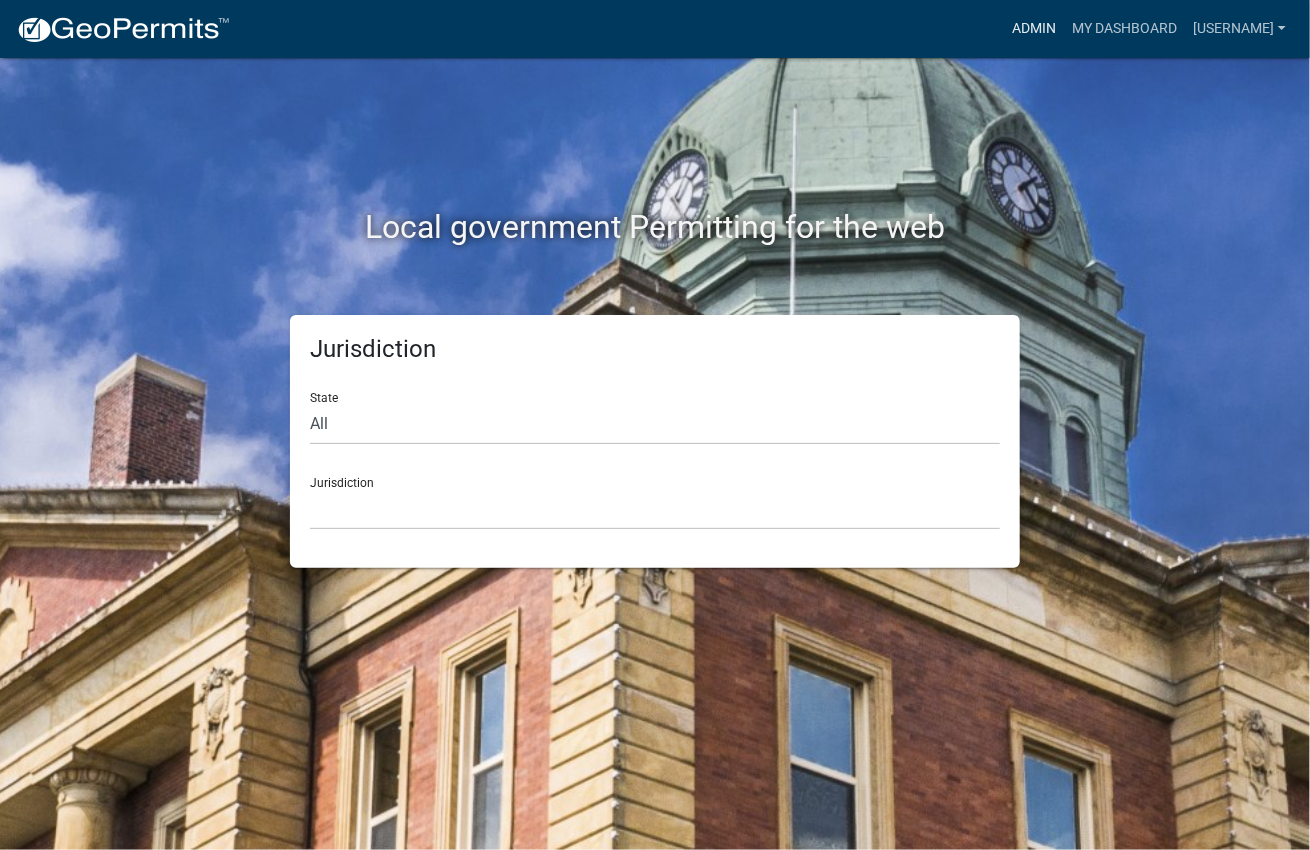 click on "Admin" at bounding box center (1034, 29) 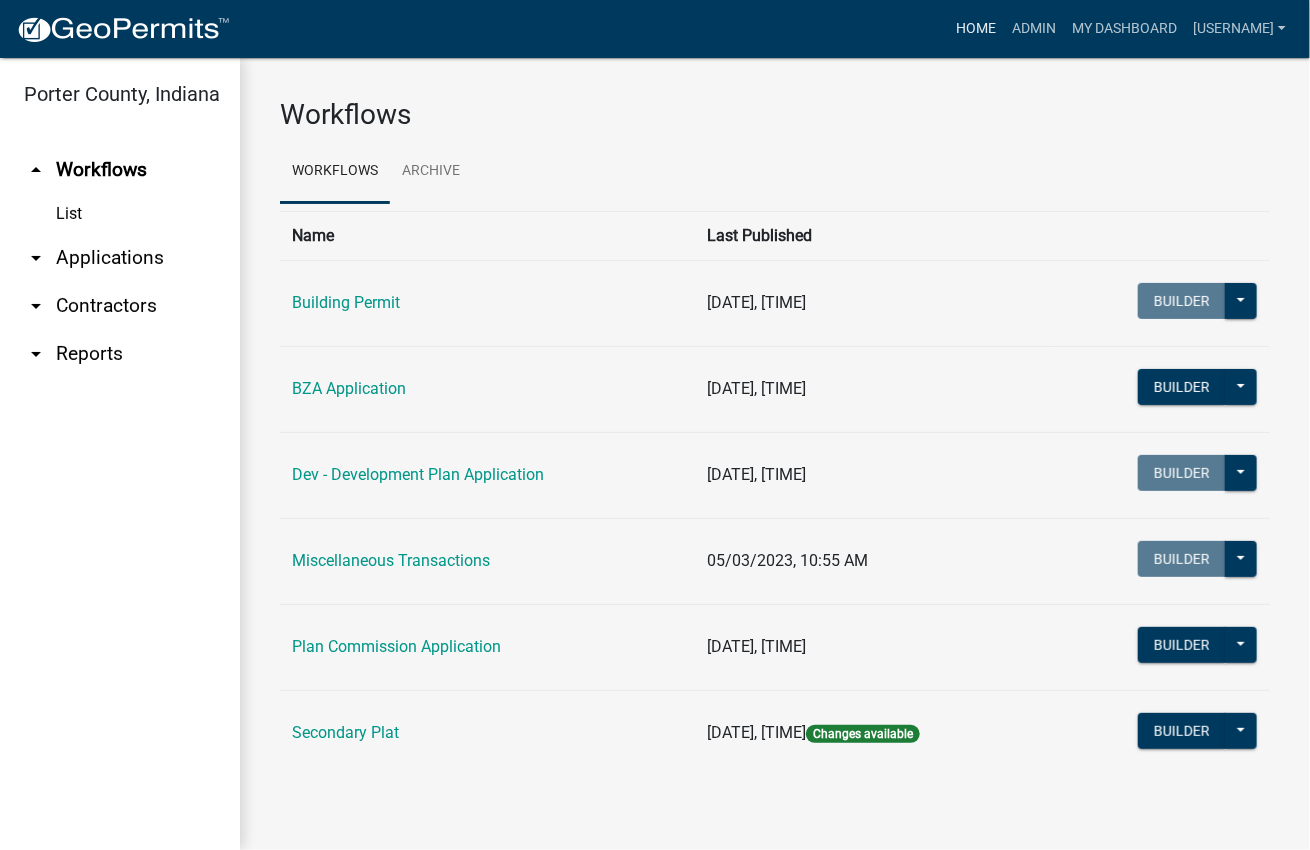 click on "Home" at bounding box center (976, 29) 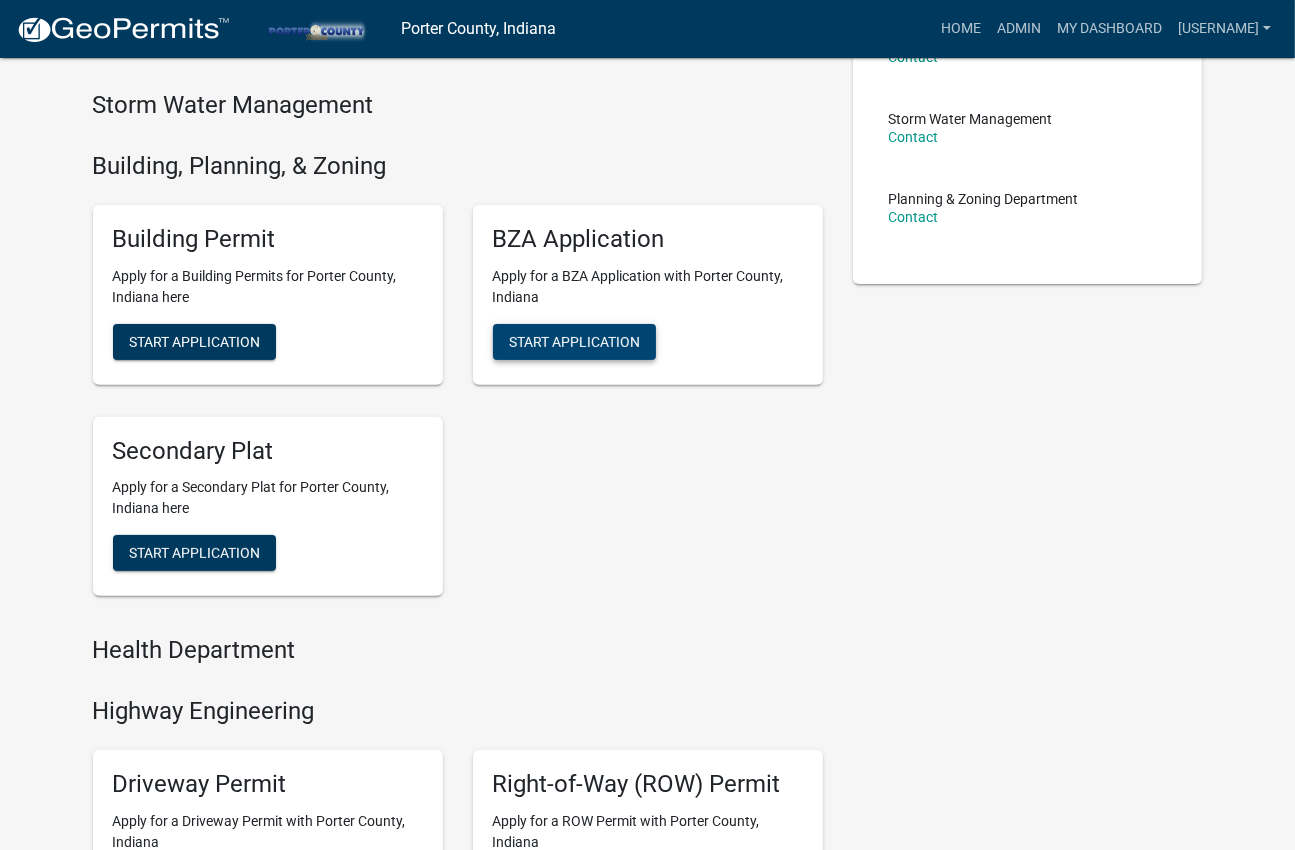 scroll, scrollTop: 400, scrollLeft: 0, axis: vertical 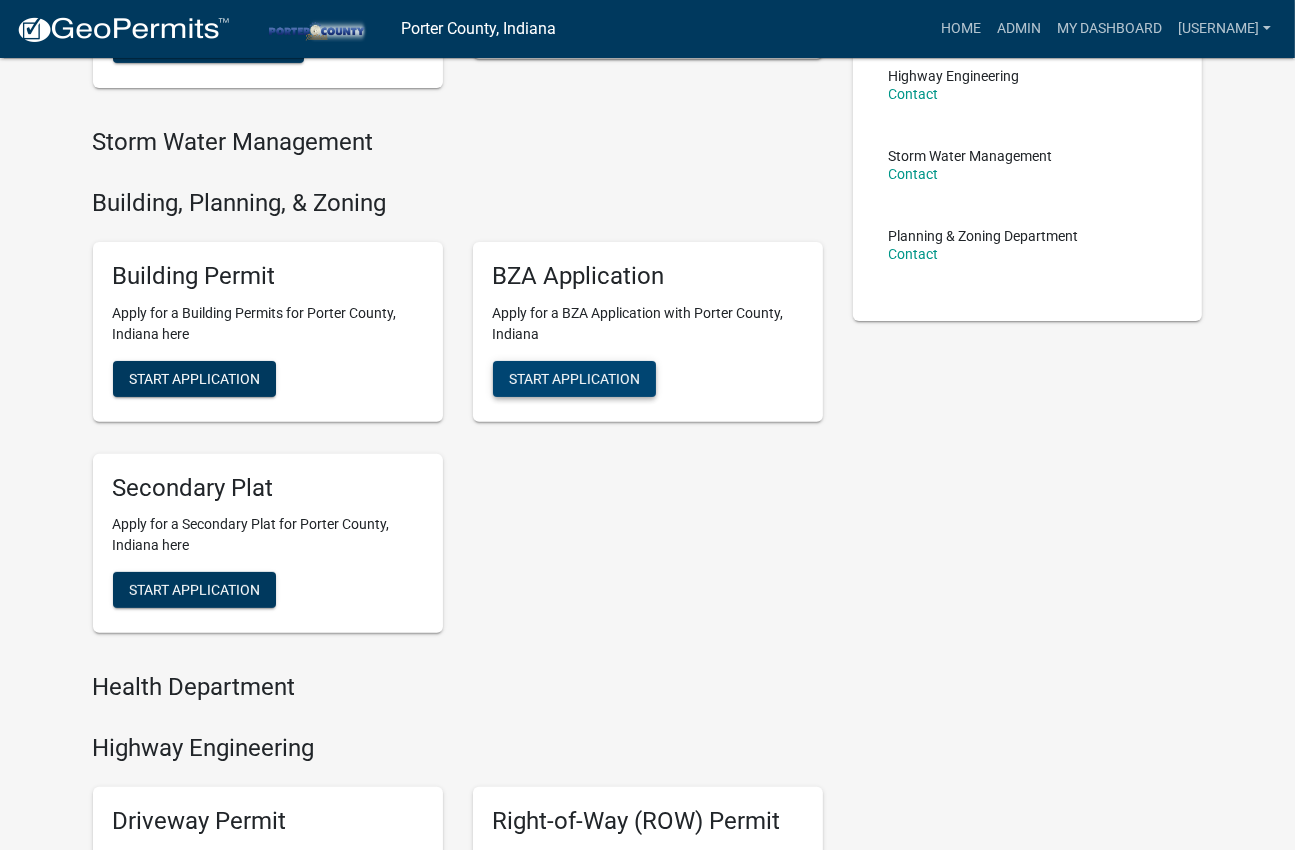 click on "Start Application" at bounding box center (574, 378) 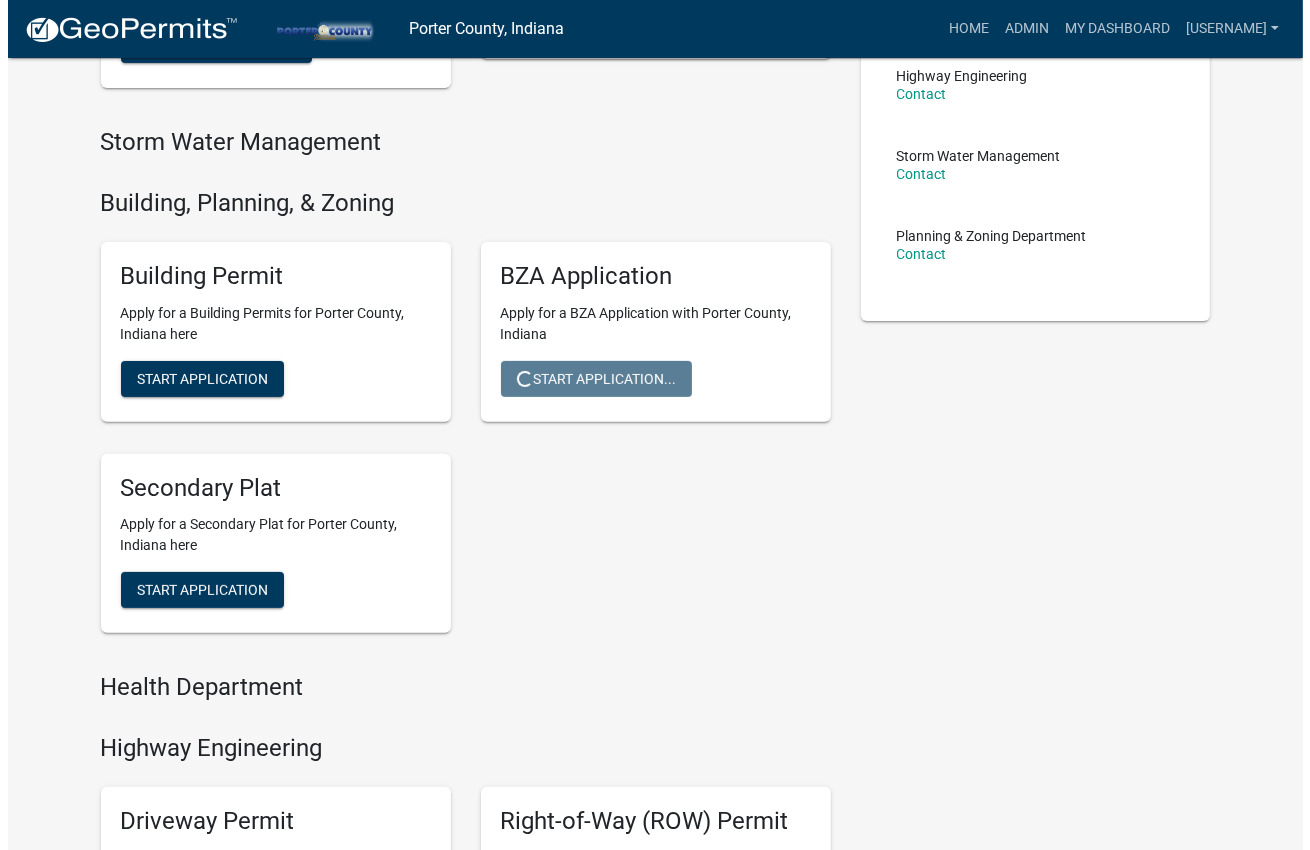 scroll, scrollTop: 0, scrollLeft: 0, axis: both 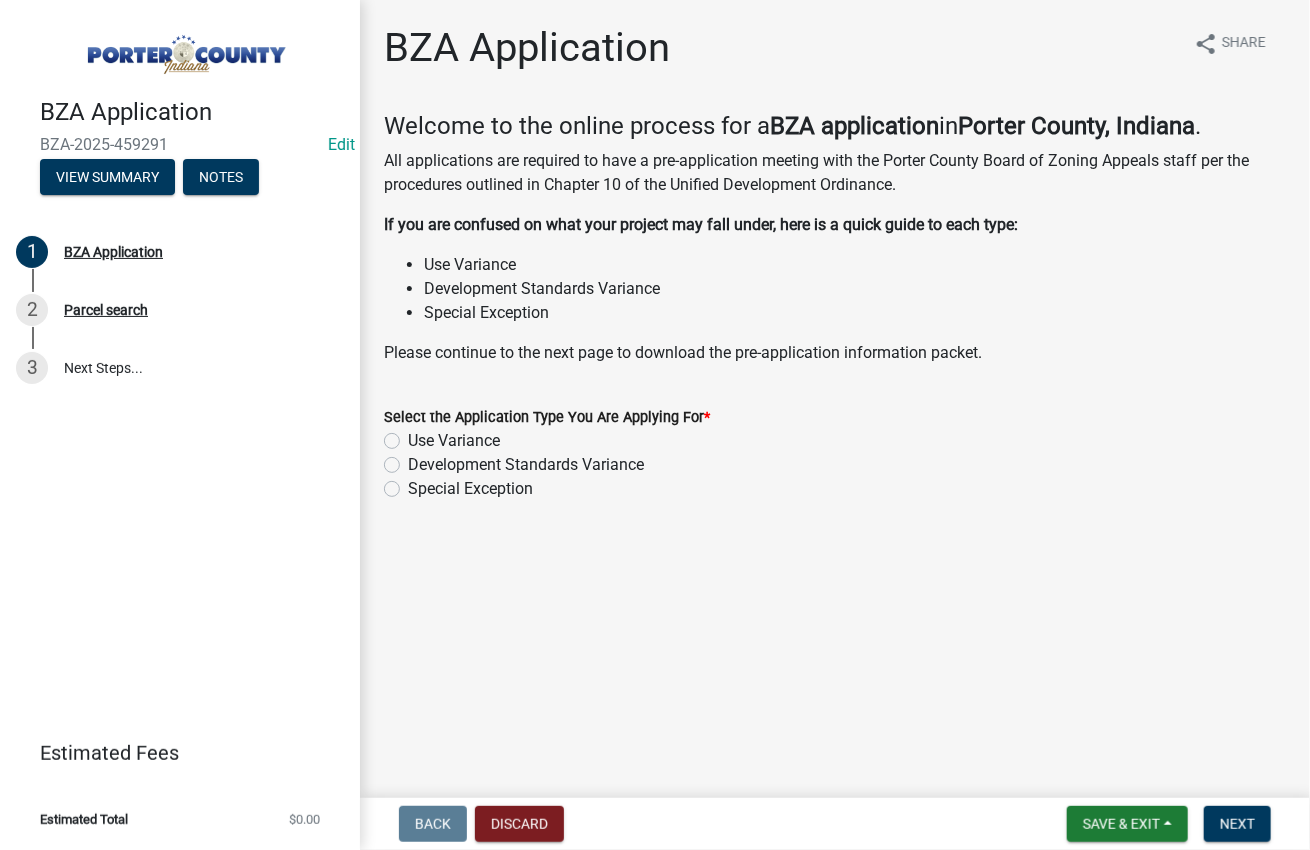 click on "Development Standards Variance" 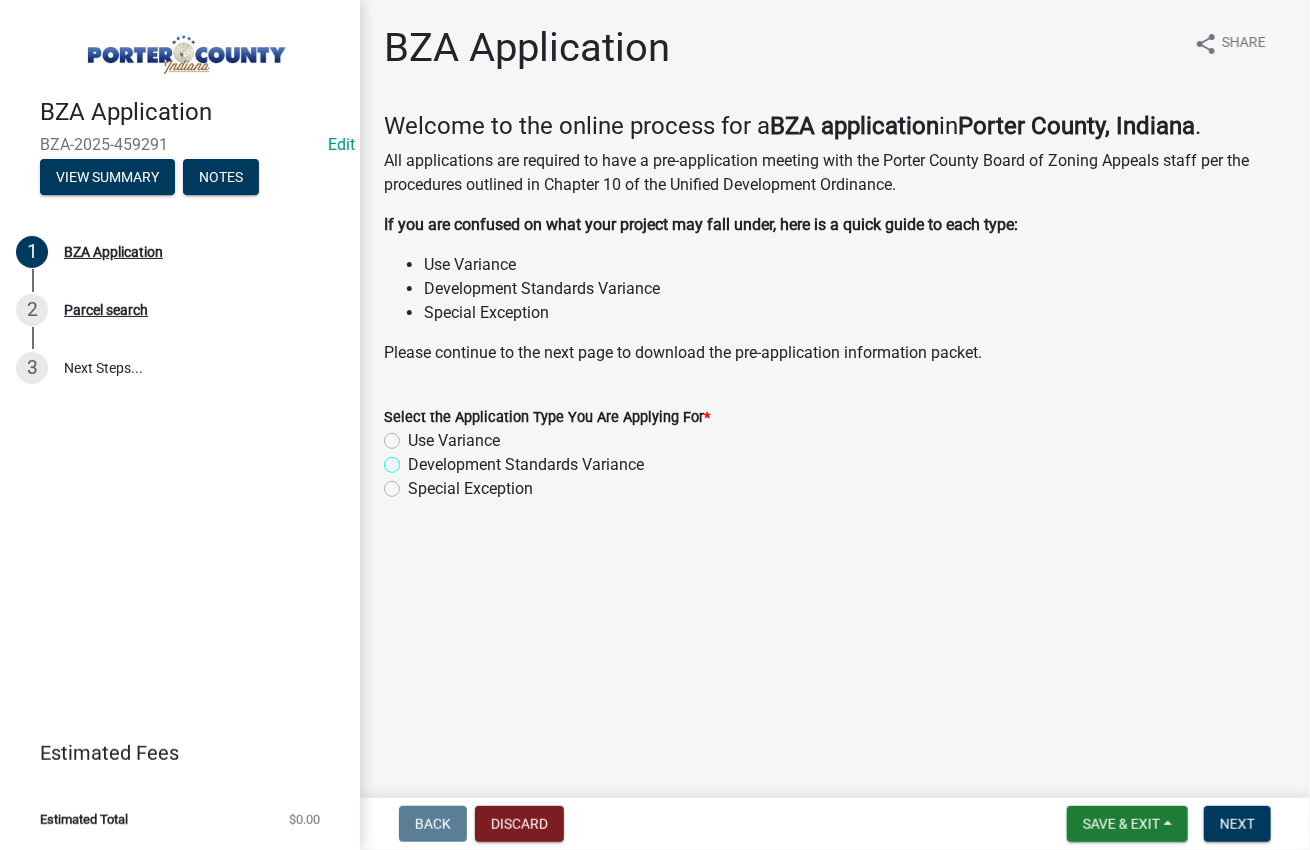 click on "Development Standards Variance" at bounding box center [414, 459] 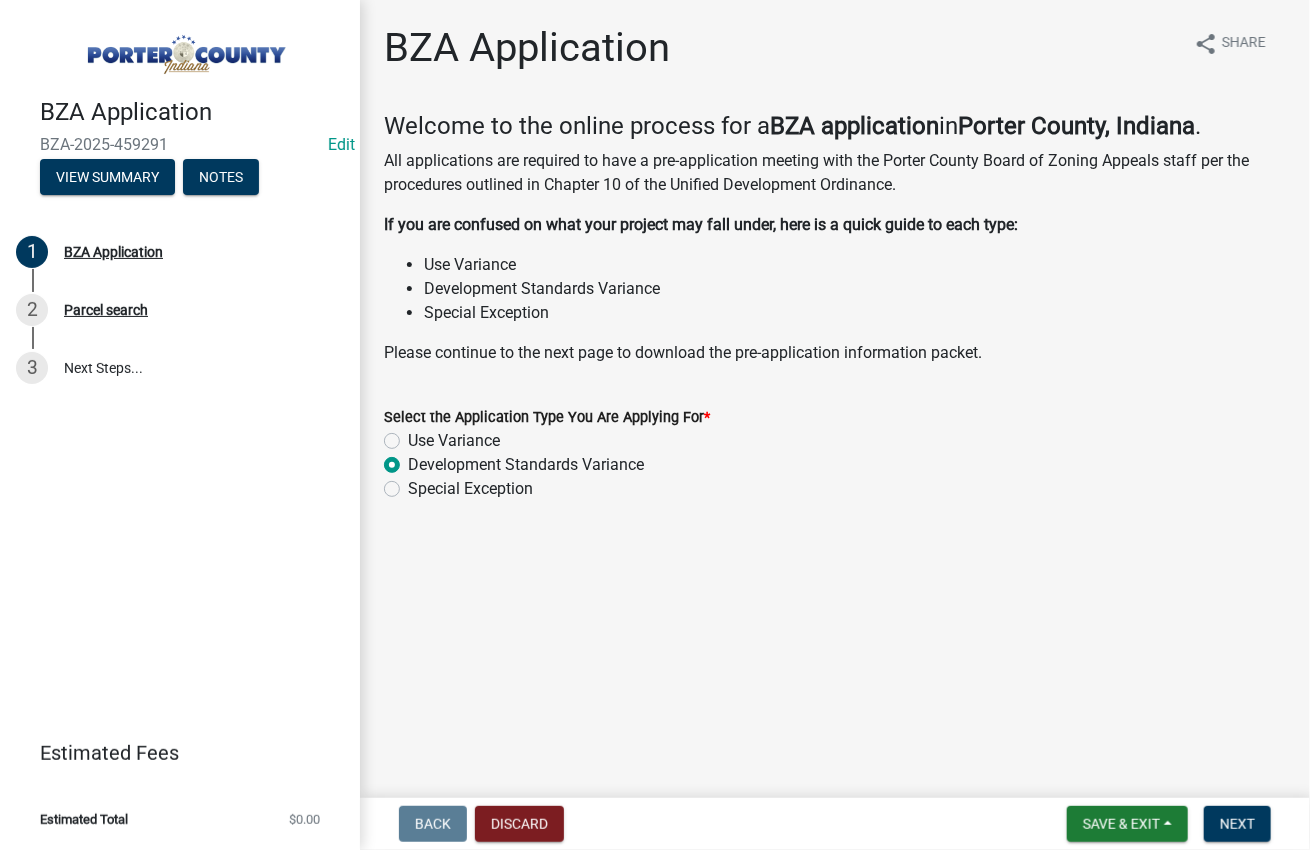 radio on "true" 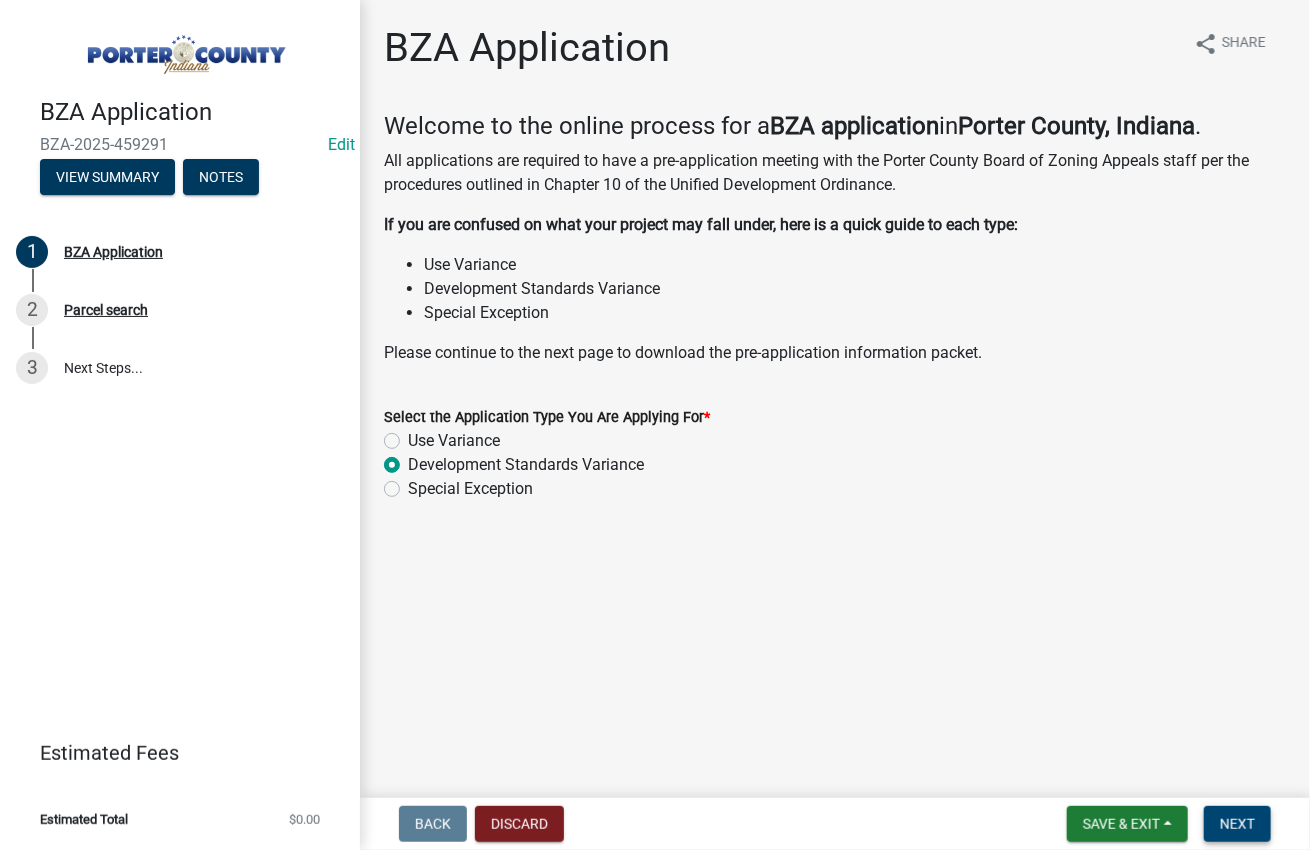 click on "Next" at bounding box center (1237, 824) 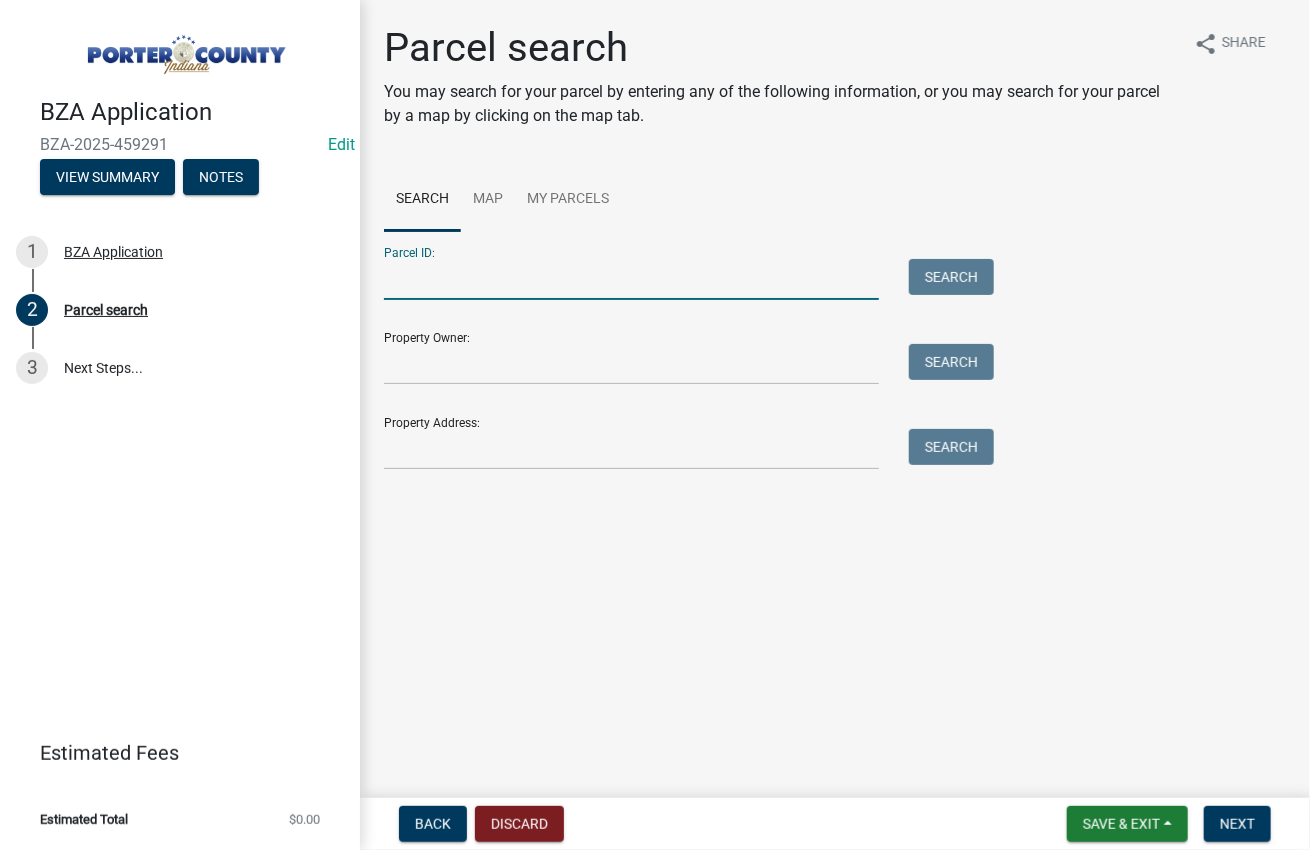 click on "Parcel ID:" at bounding box center [631, 279] 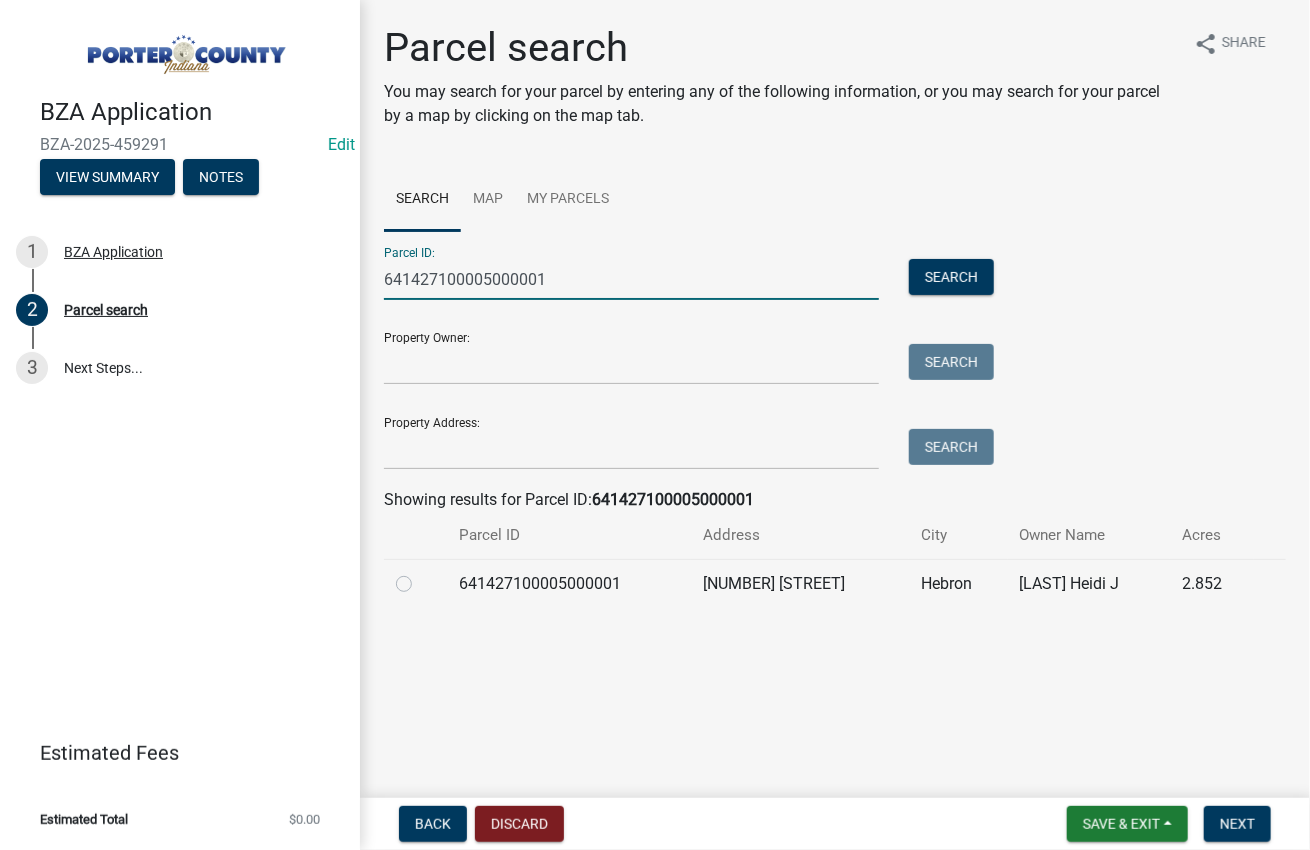 type on "641427100005000001" 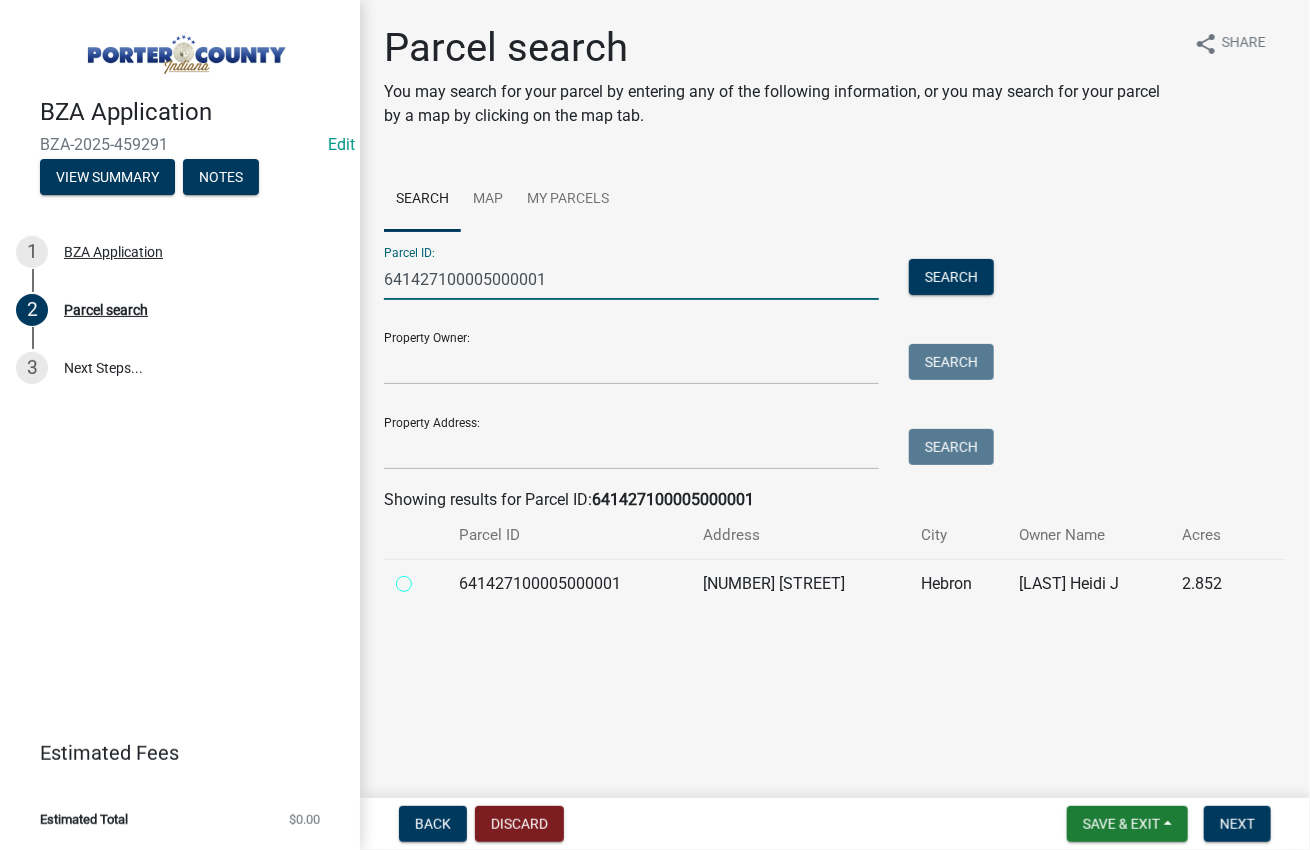 click at bounding box center [426, 578] 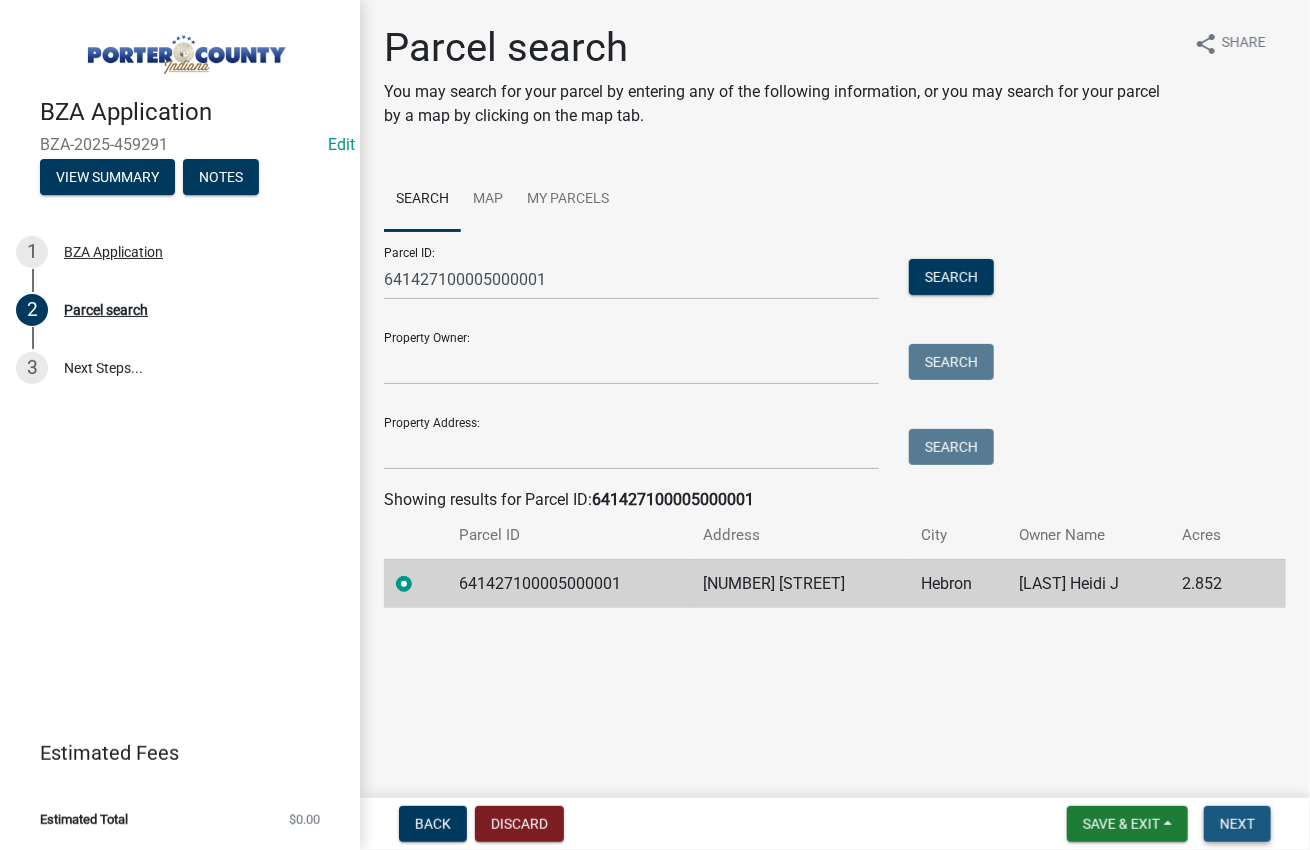 click on "Next" at bounding box center [1237, 824] 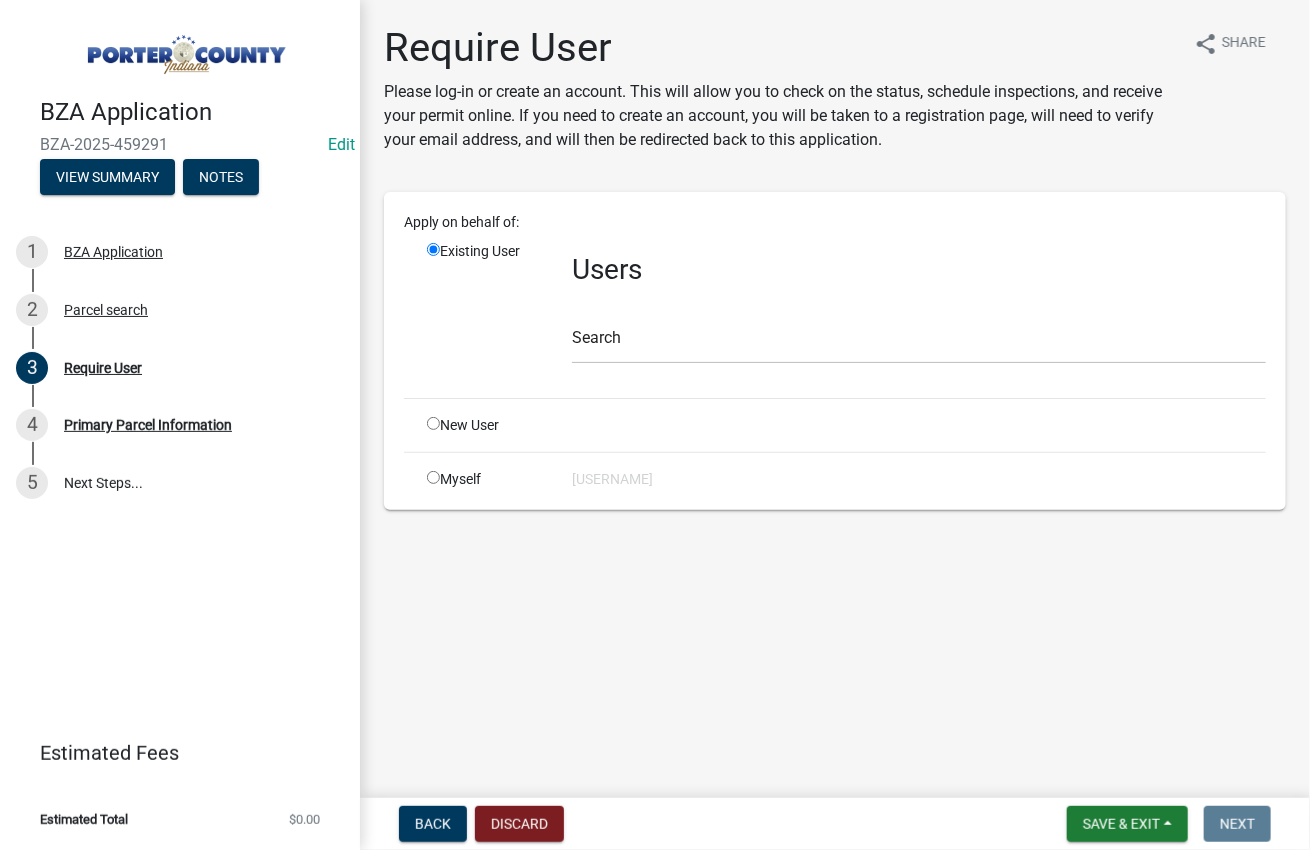 click 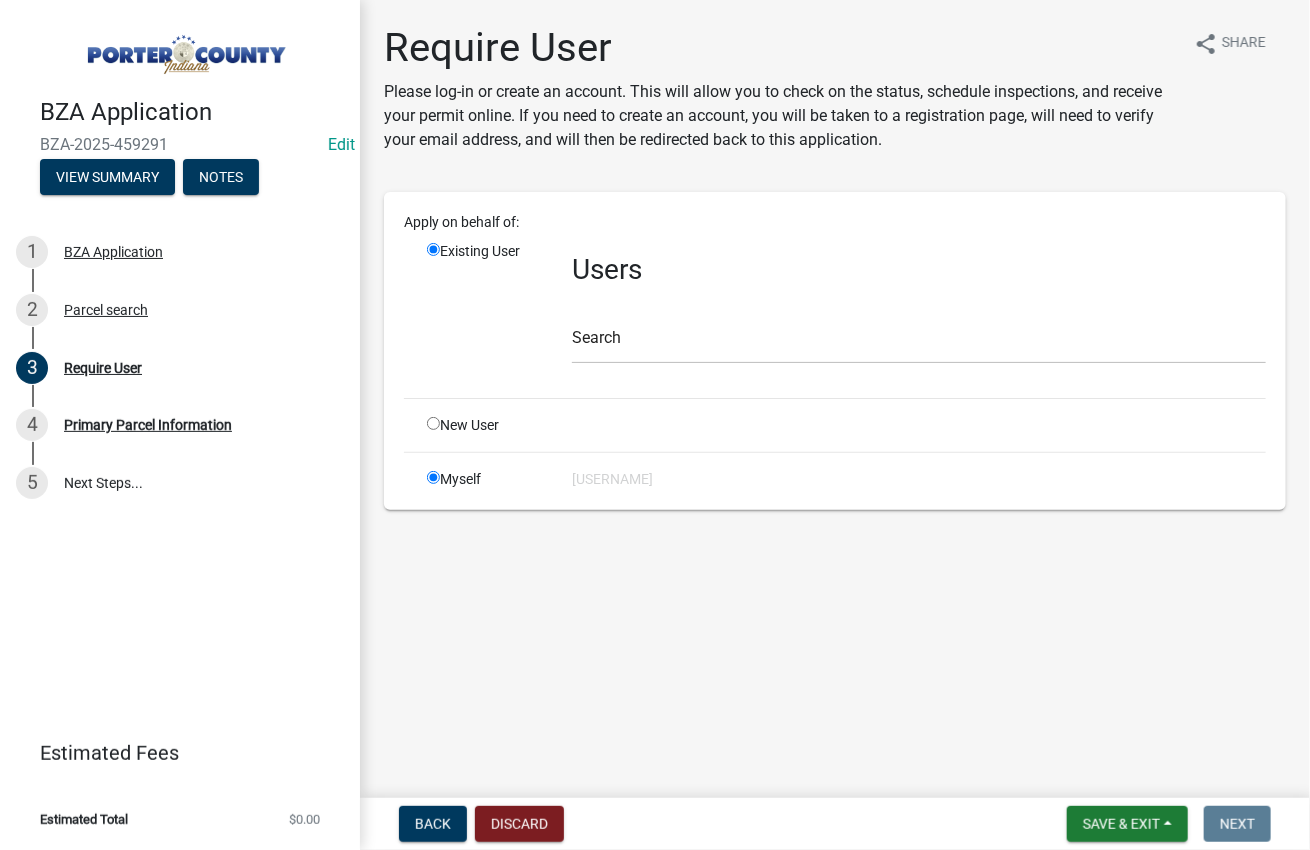 radio on "false" 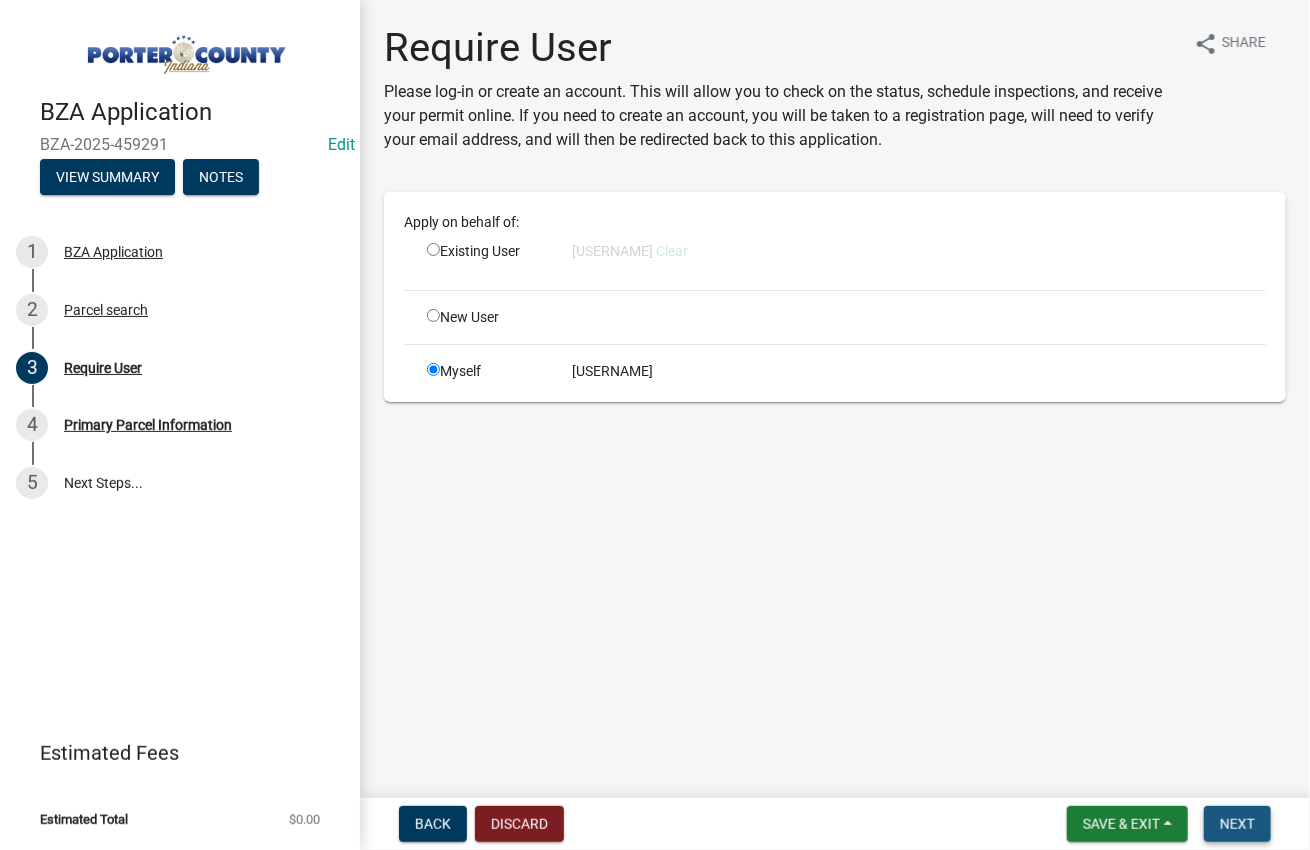 click on "Next" at bounding box center (1237, 824) 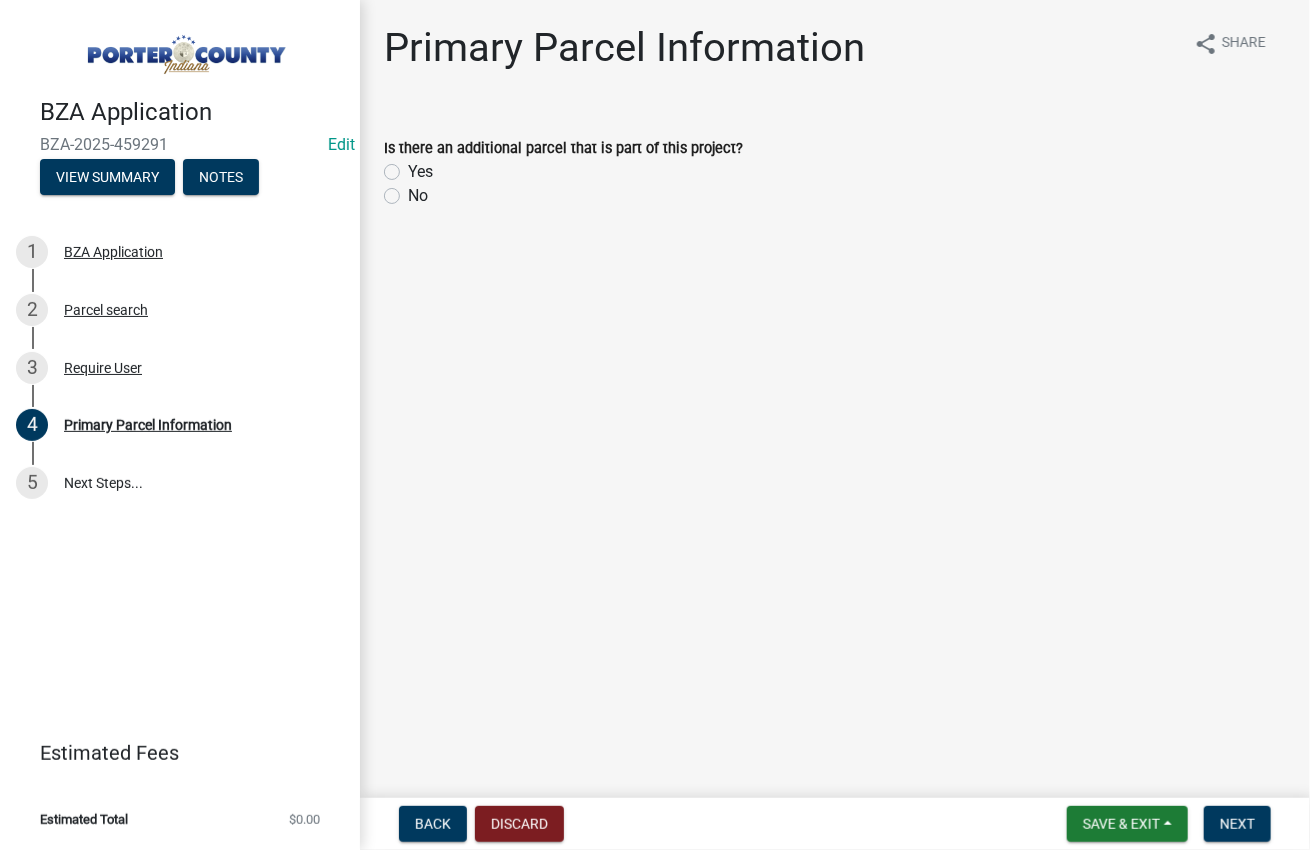 click on "Back  Discard   Save & Exit  Save  Save & Exit   Next" at bounding box center [835, 824] 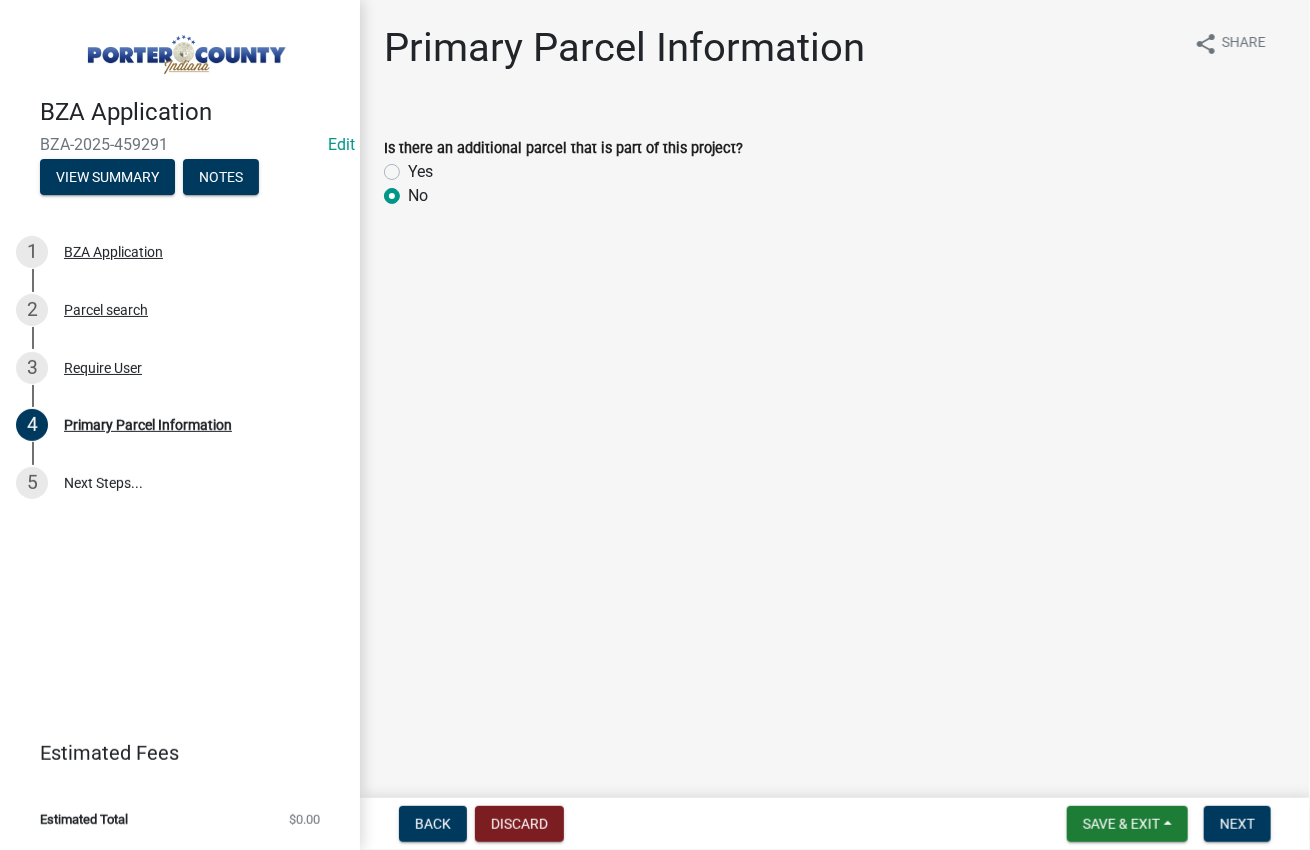 radio on "true" 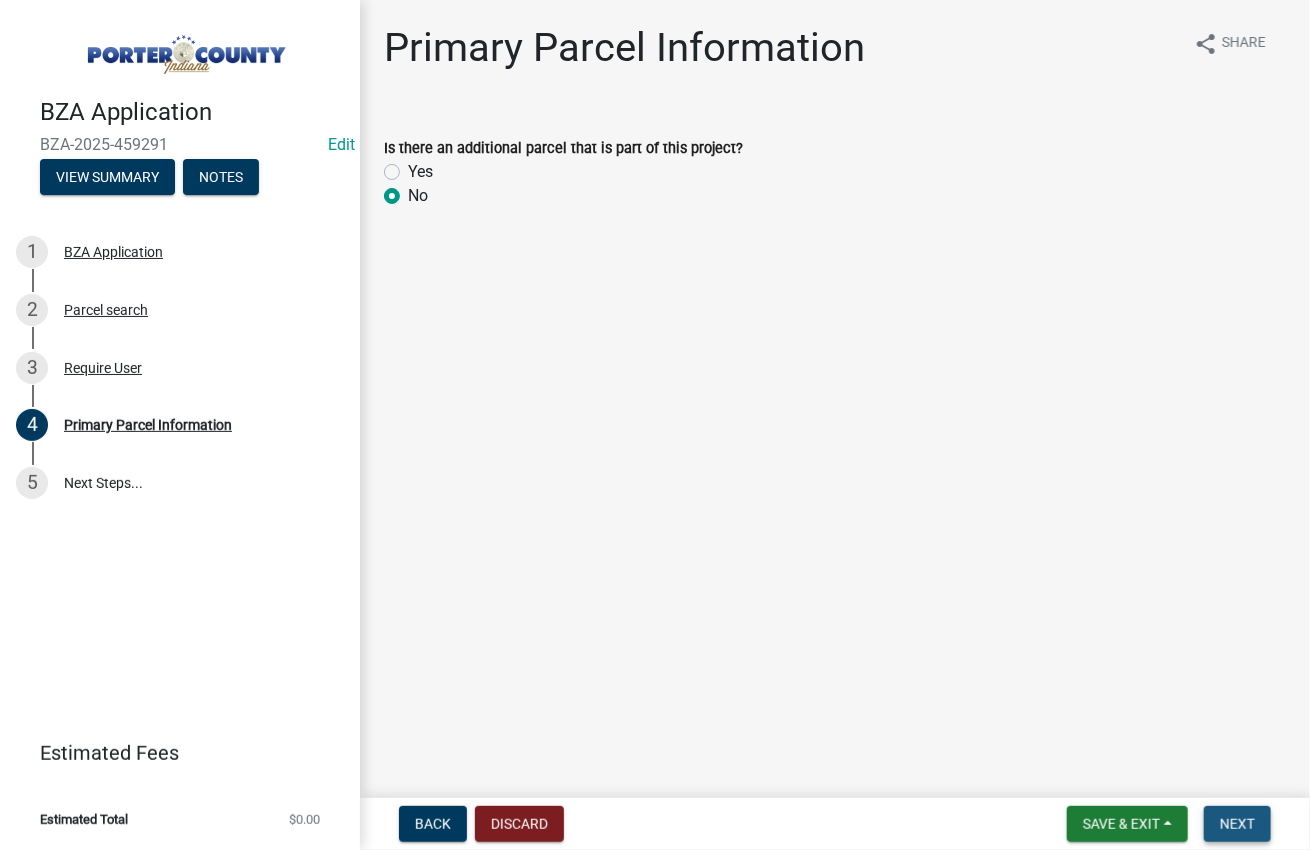 click on "Next" at bounding box center [1237, 824] 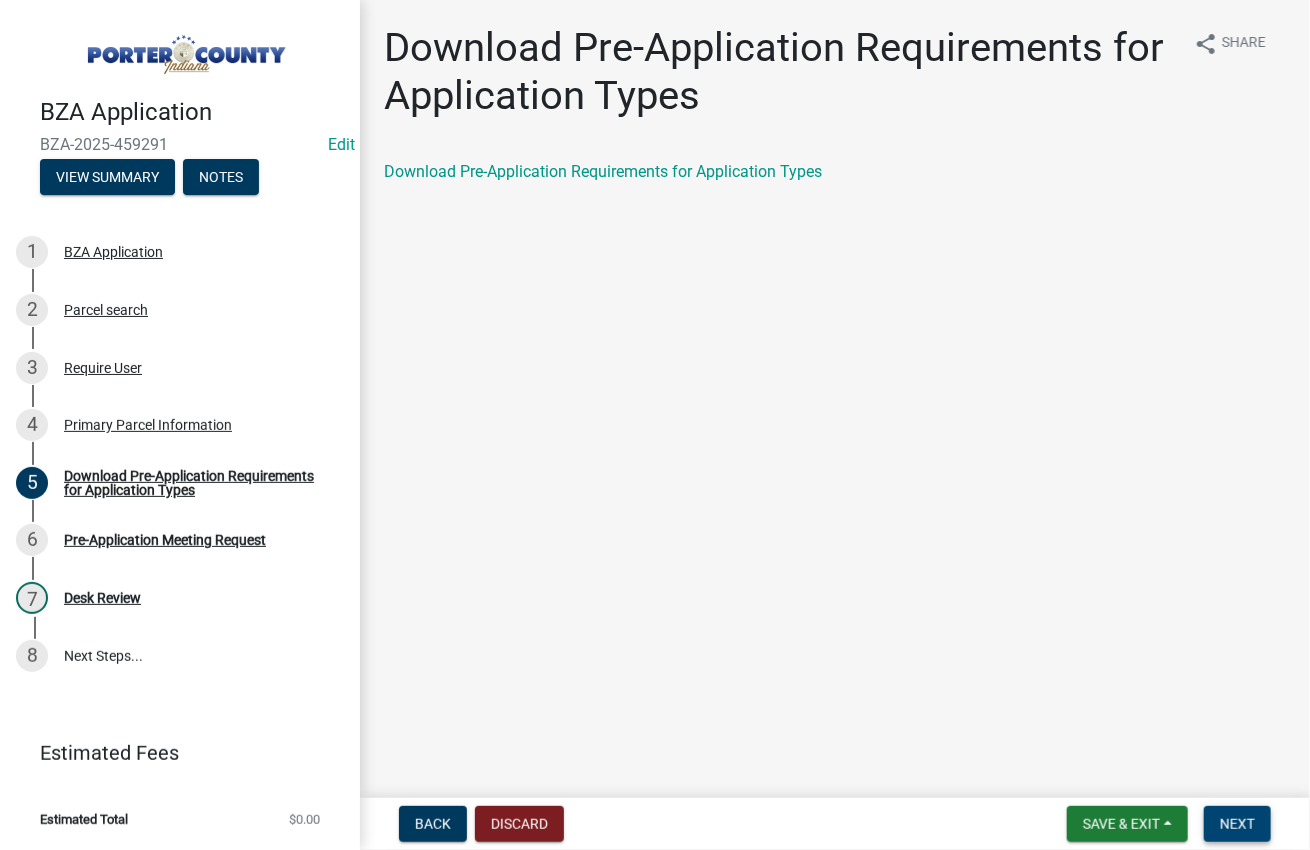 click on "Next" at bounding box center (1237, 824) 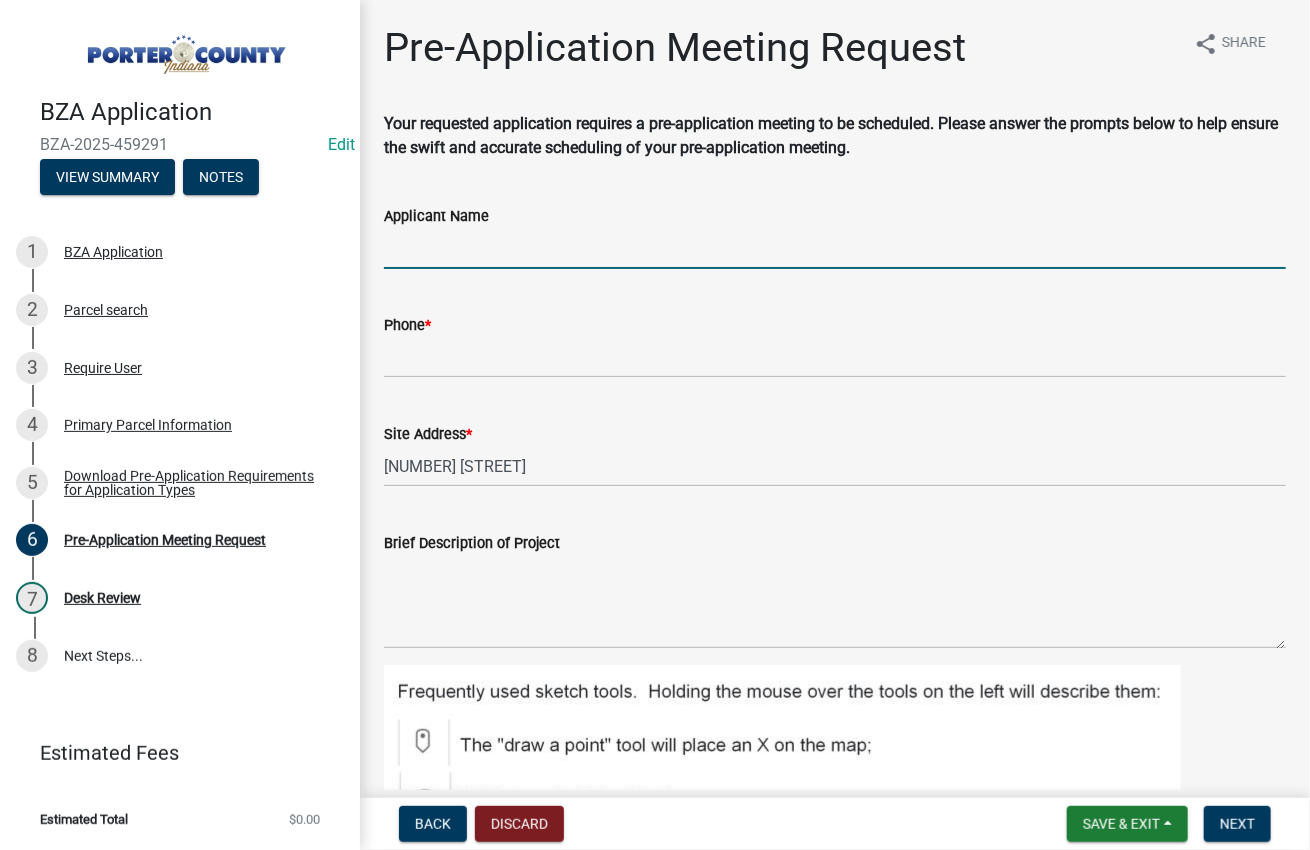 click on "Applicant Name" at bounding box center [835, 248] 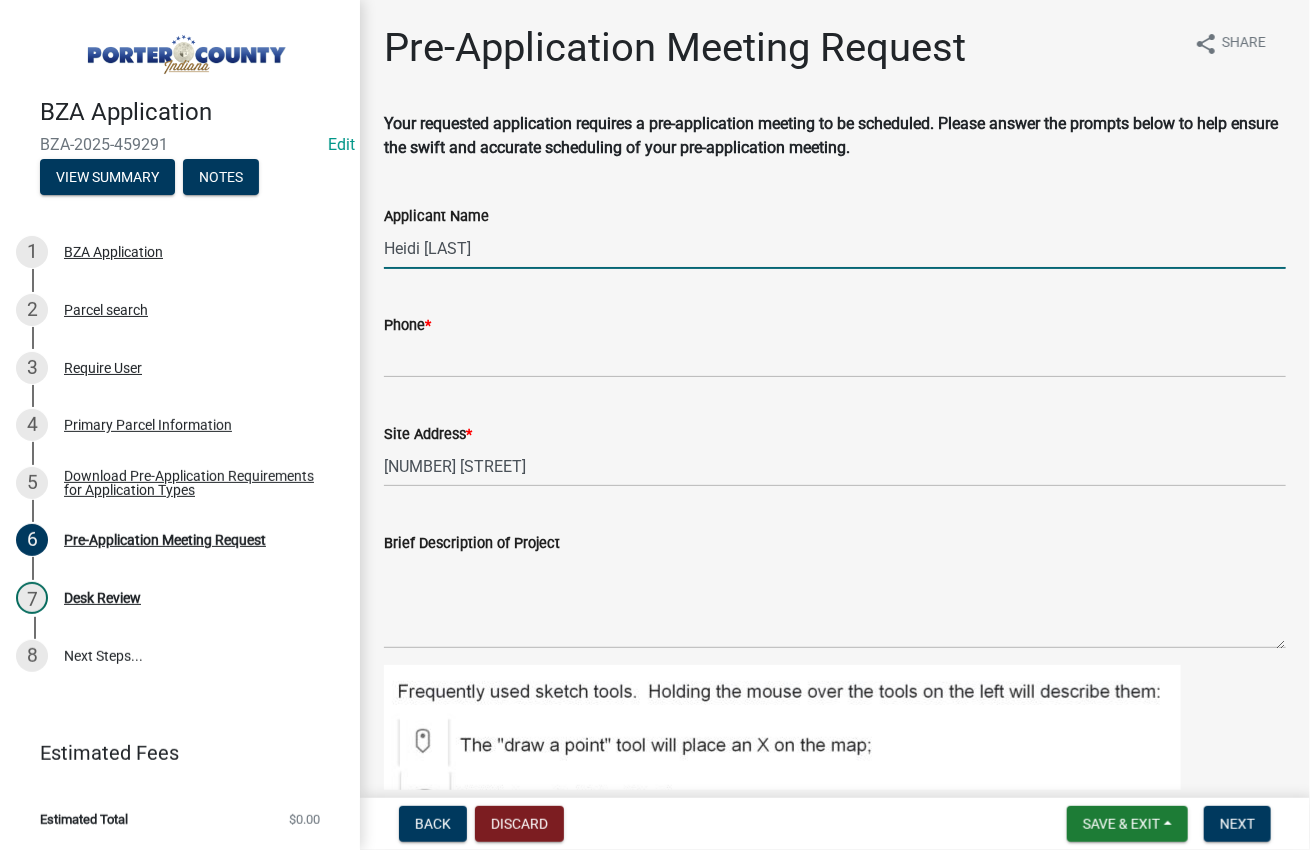 type on "Heidi [LAST]" 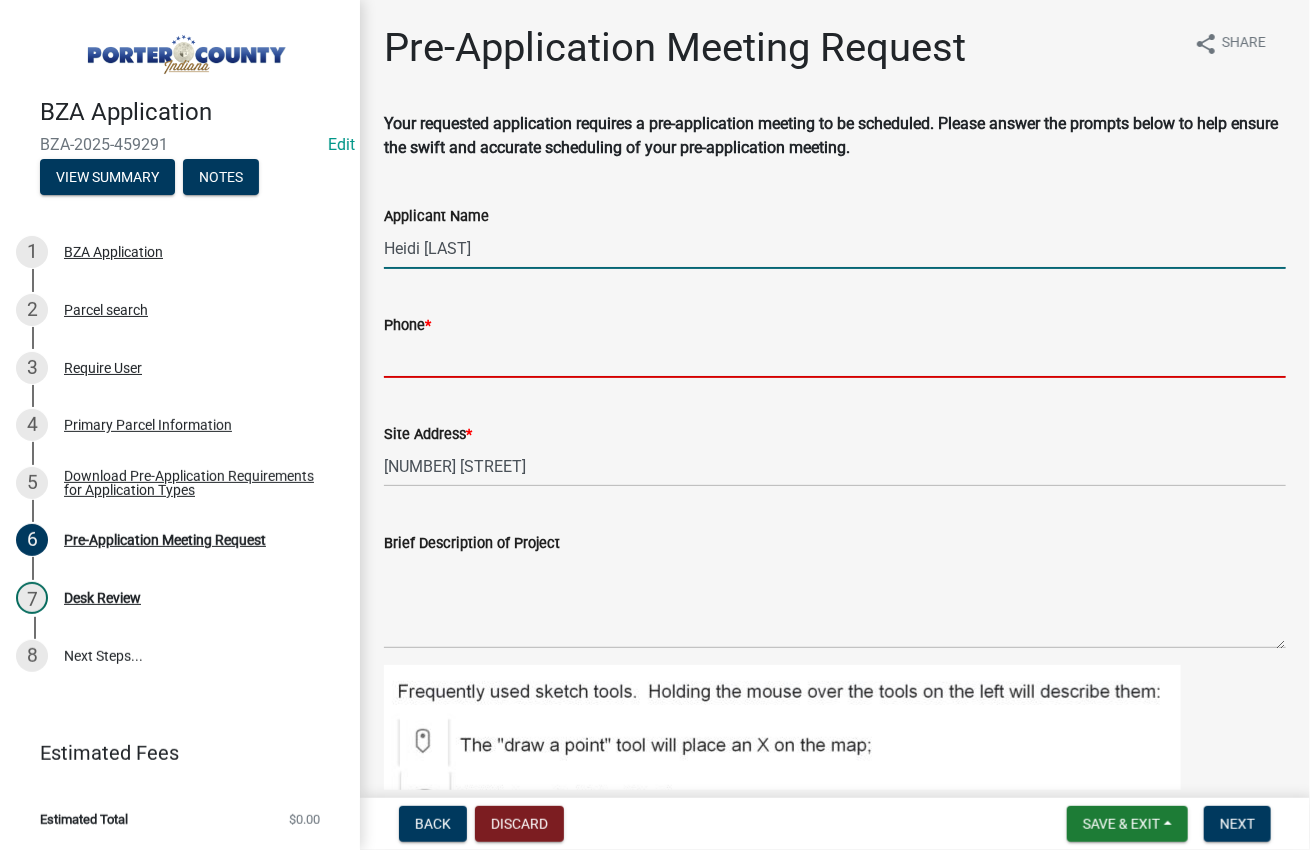 click on "Phone  *" at bounding box center (835, 357) 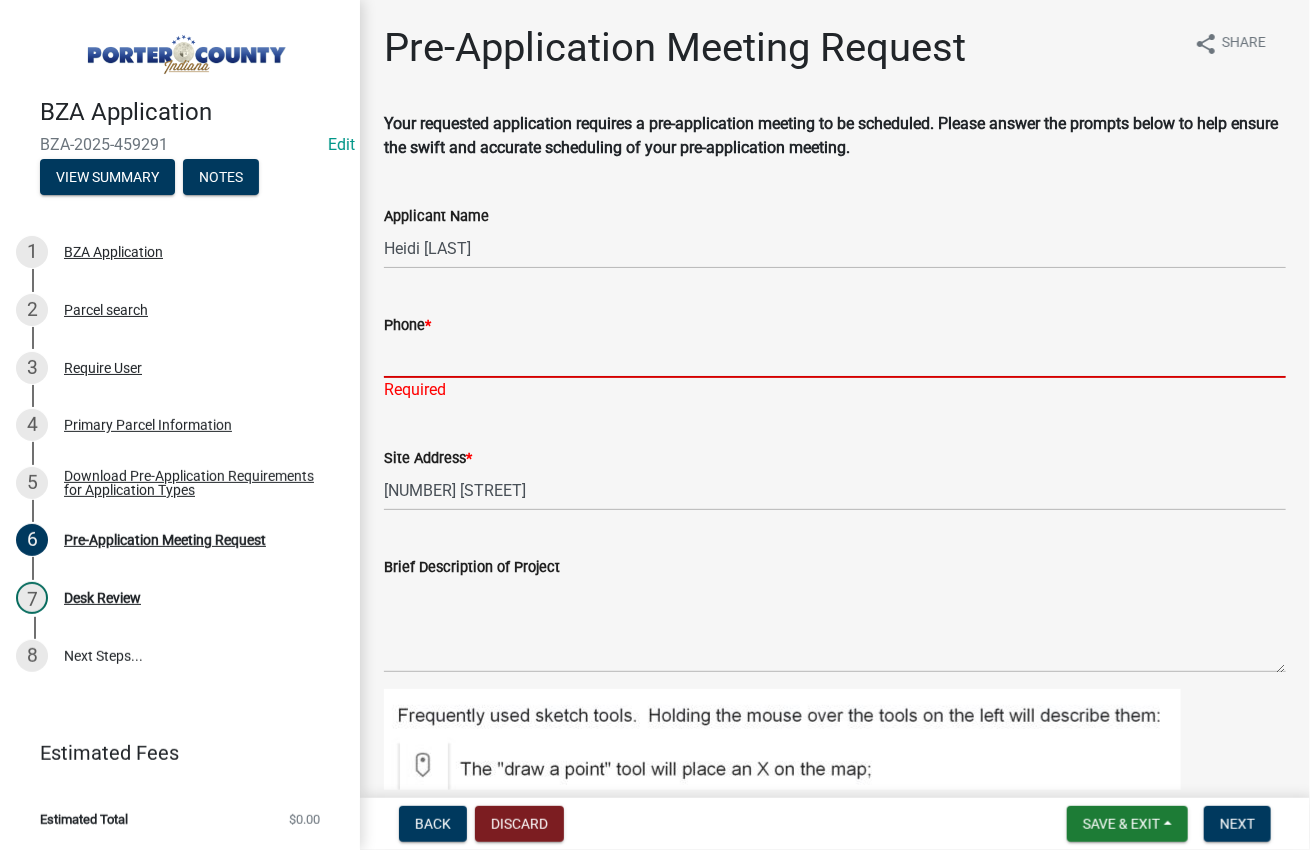 click on "Phone  *" at bounding box center (835, 357) 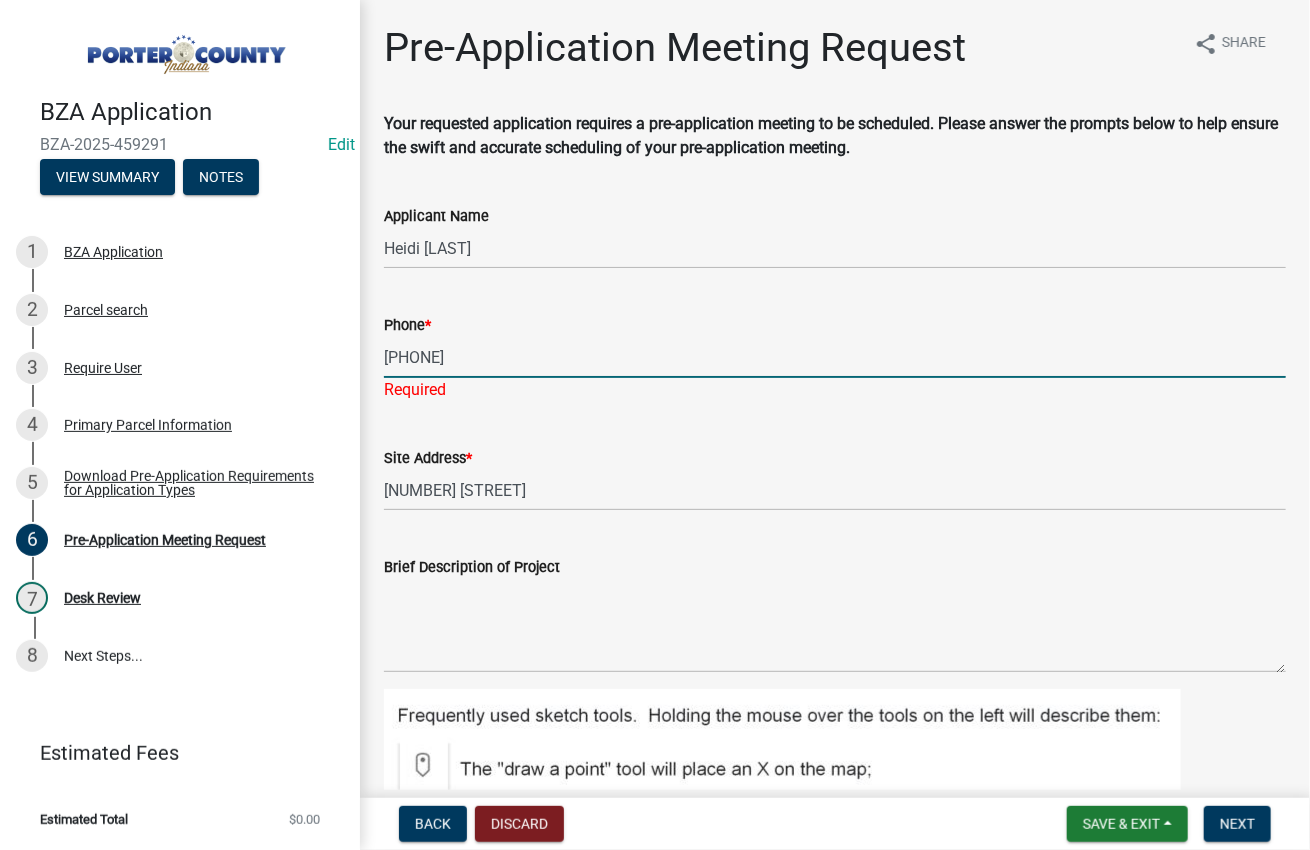 type on "[PHONE]" 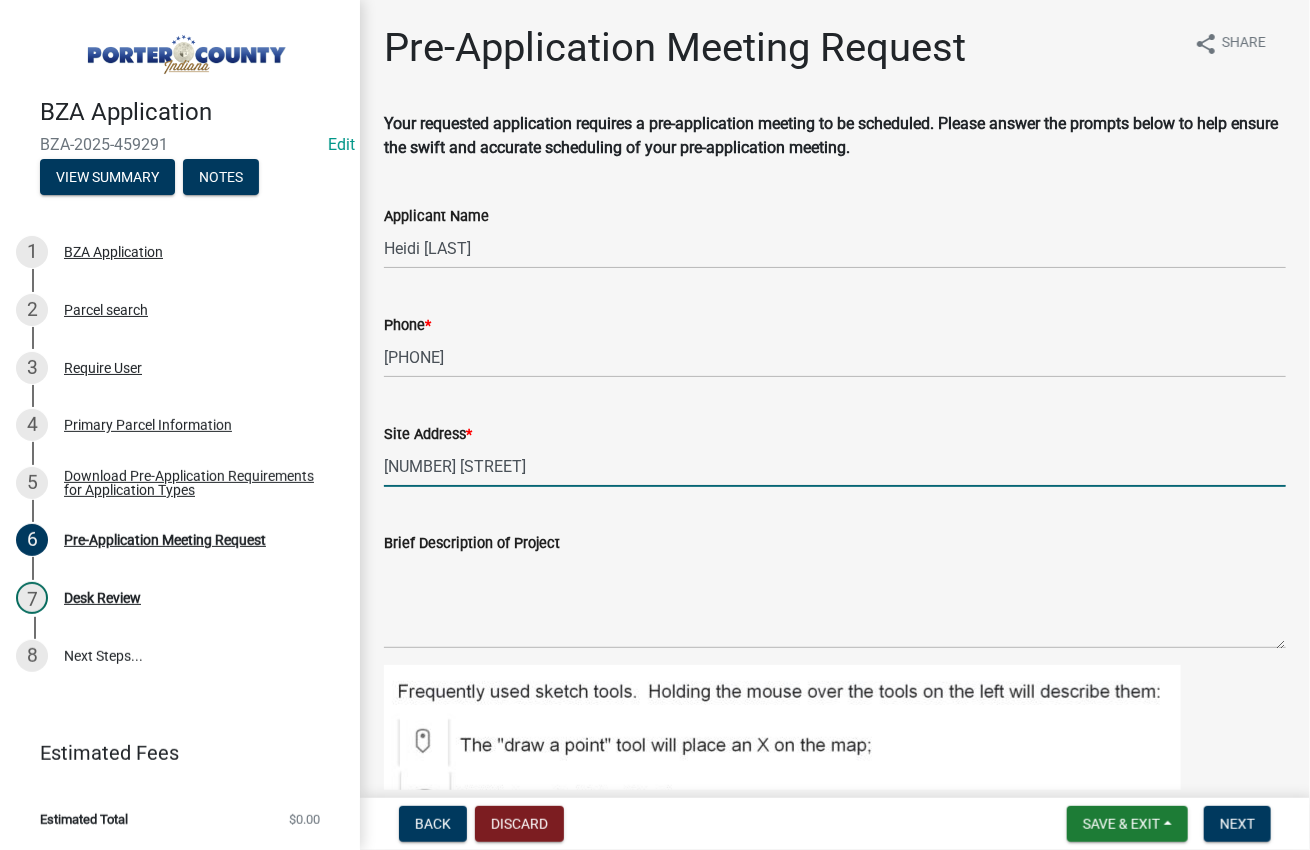 click on "[NUMBER] [STREET]" at bounding box center [835, 466] 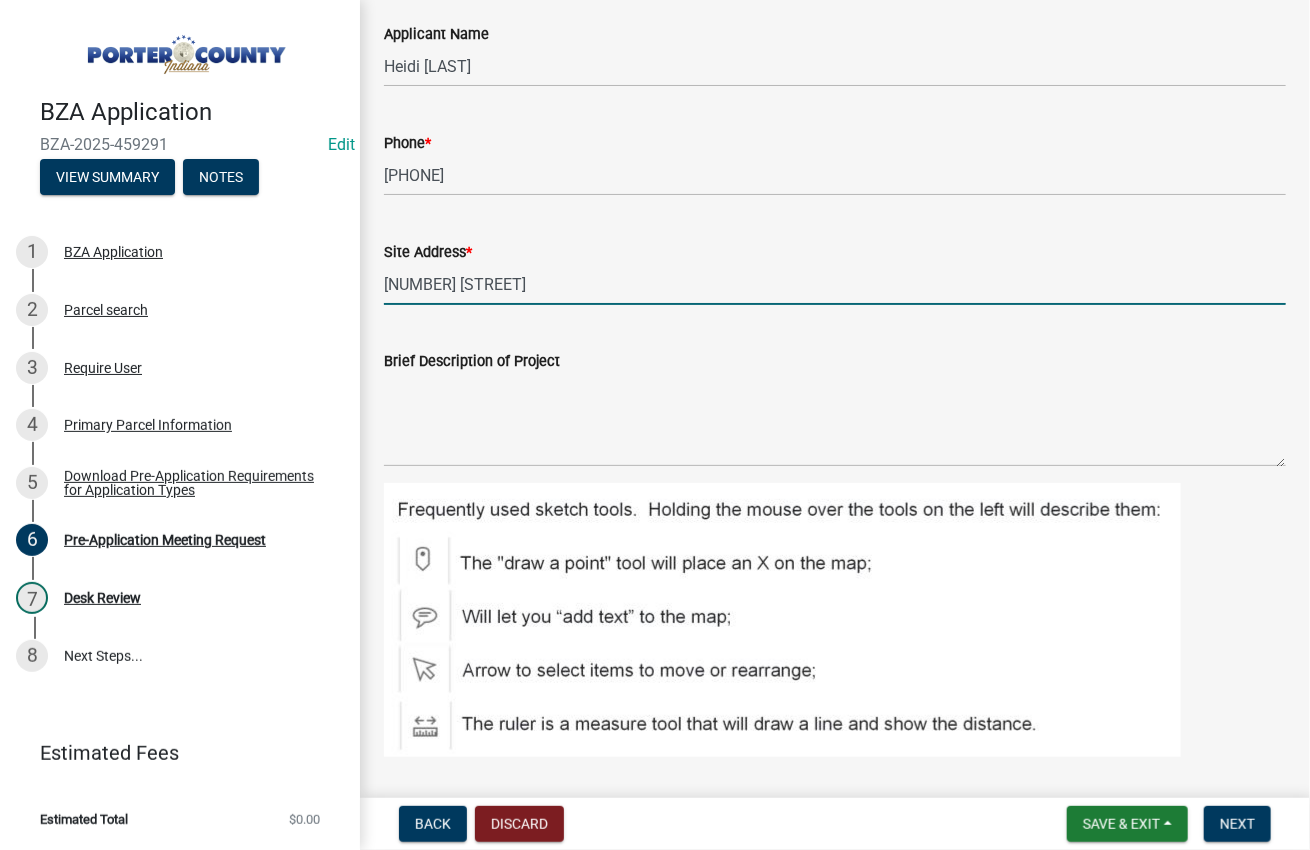 scroll, scrollTop: 242, scrollLeft: 0, axis: vertical 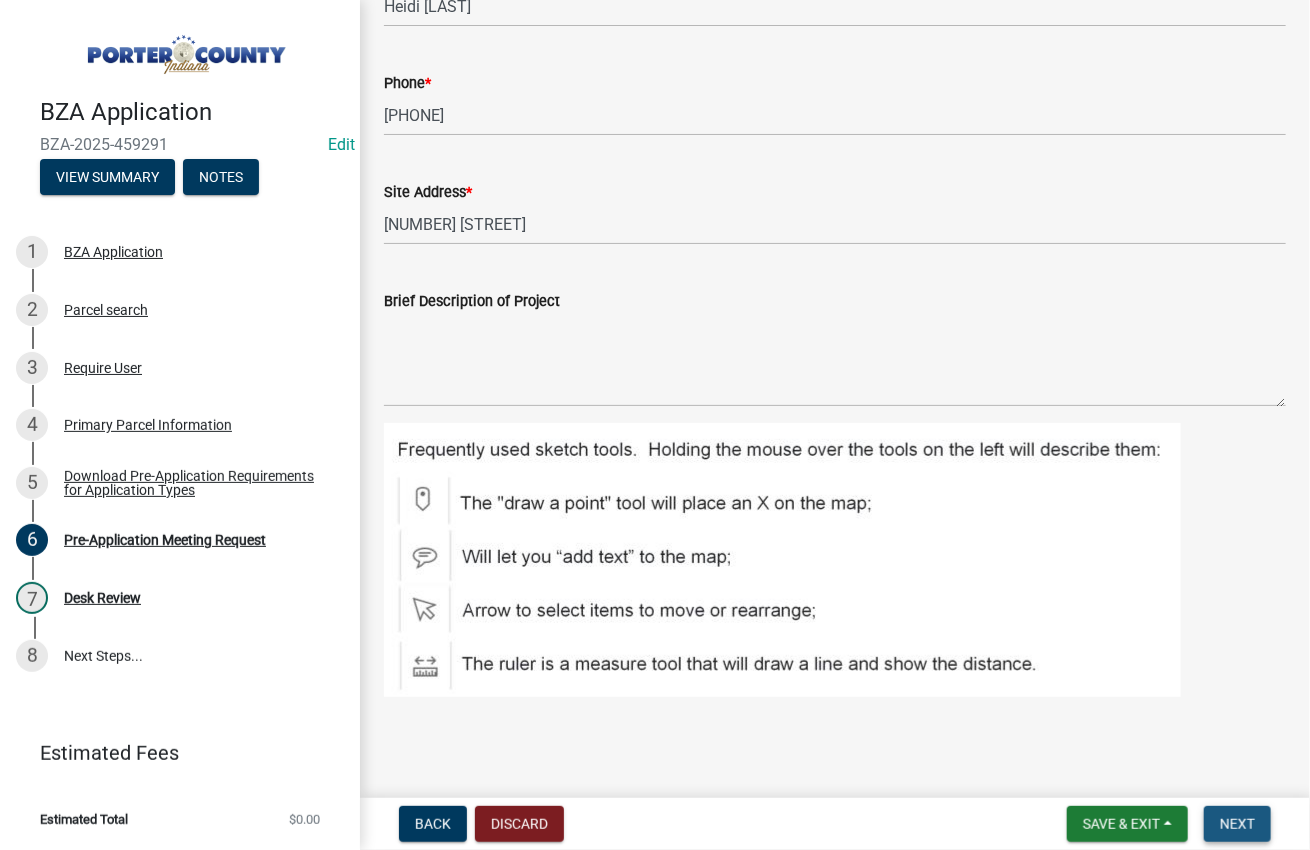 click on "Next" at bounding box center (1237, 824) 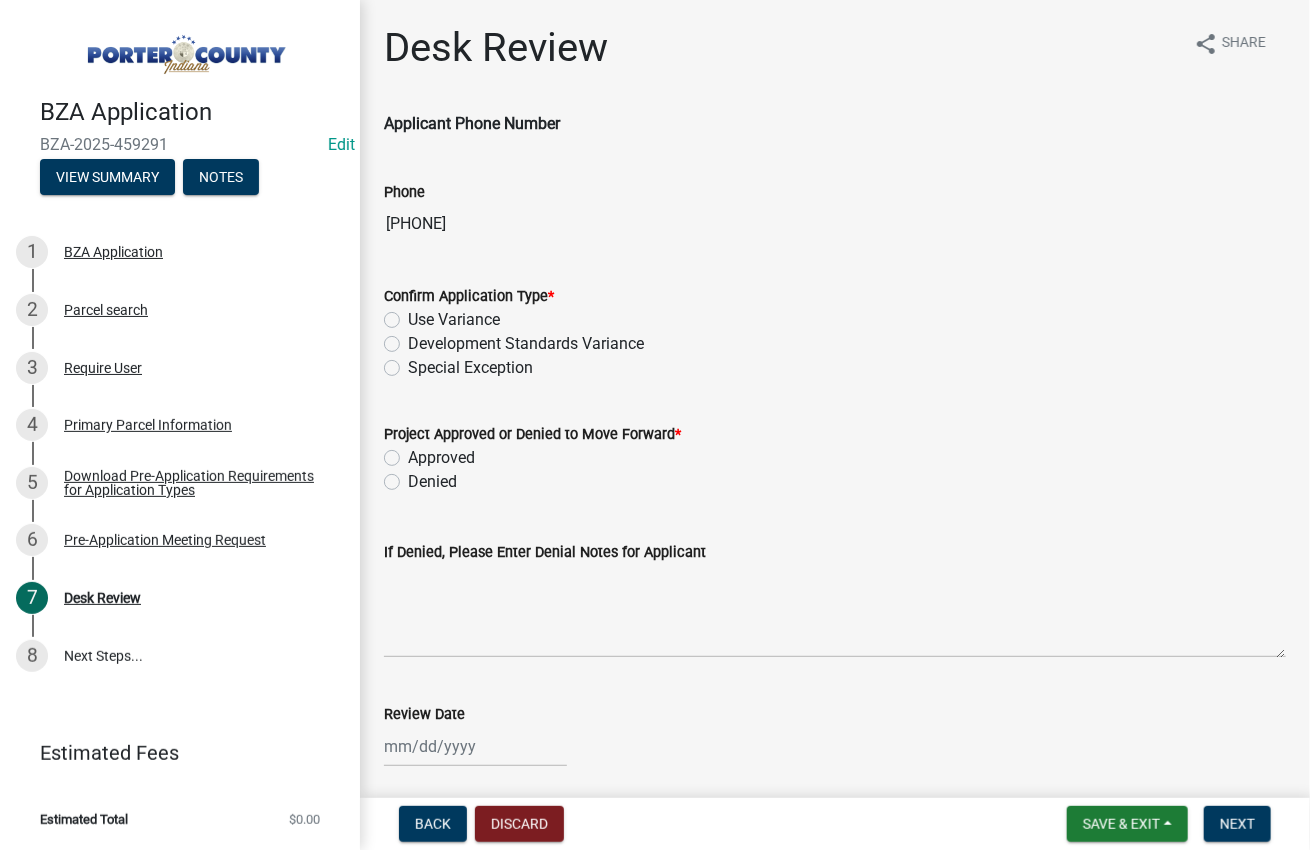 click on "Development Standards Variance" 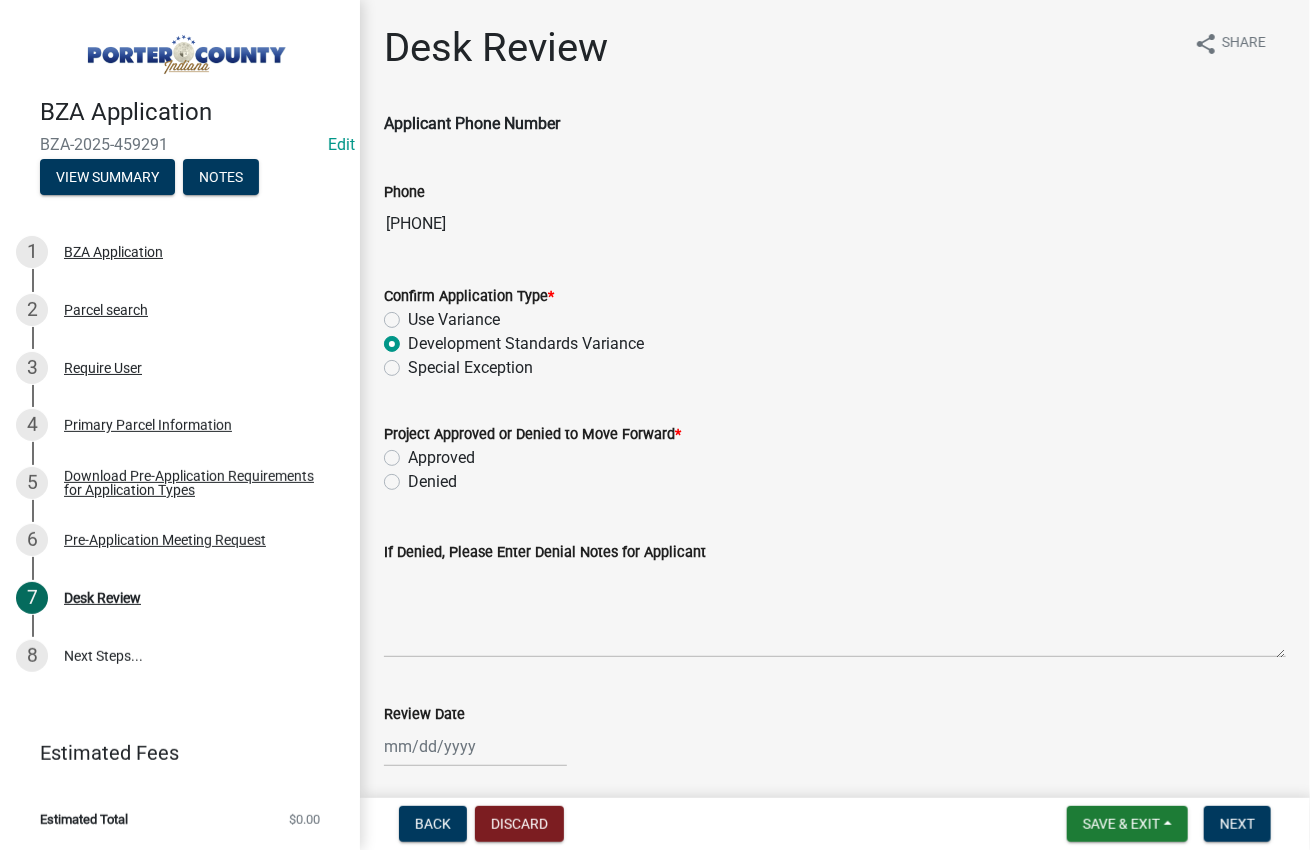 radio on "true" 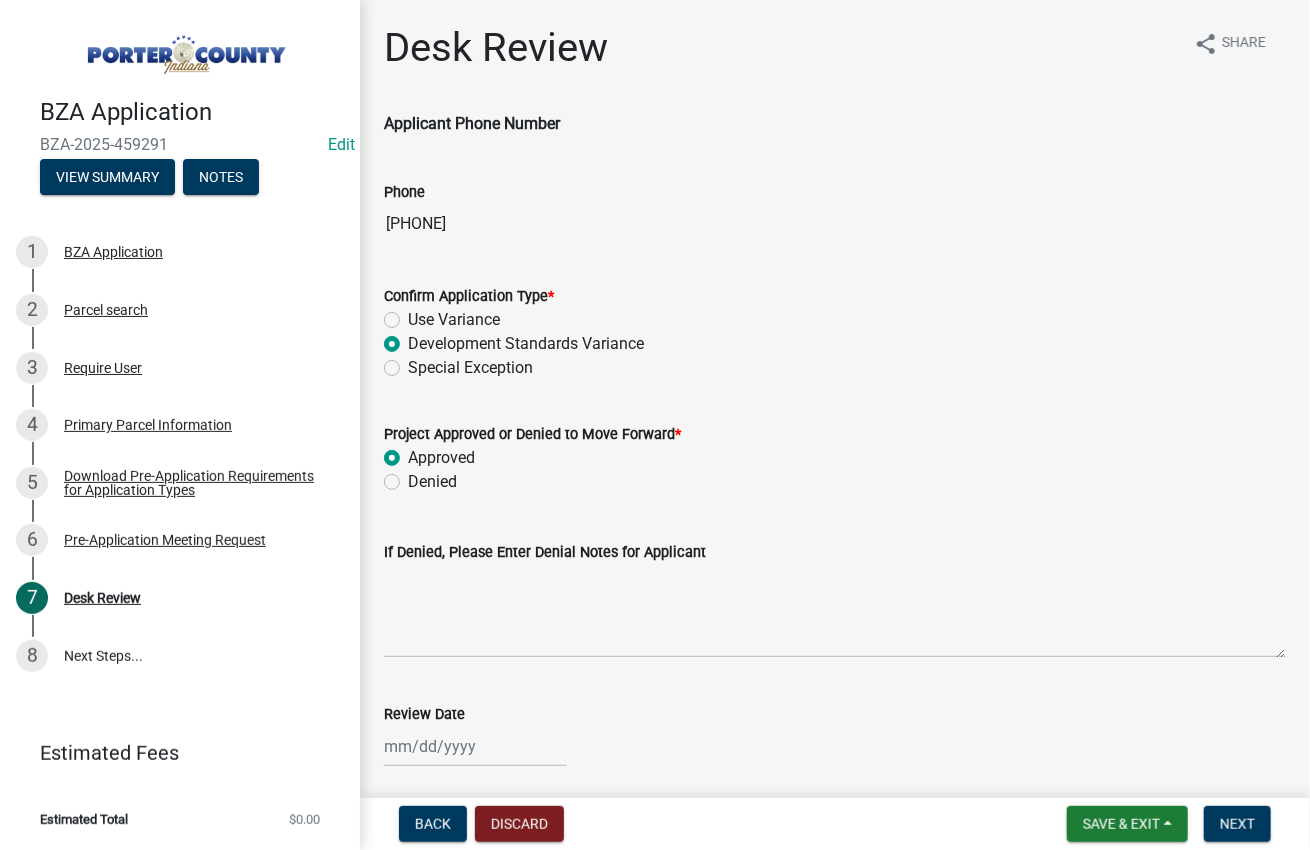 radio on "true" 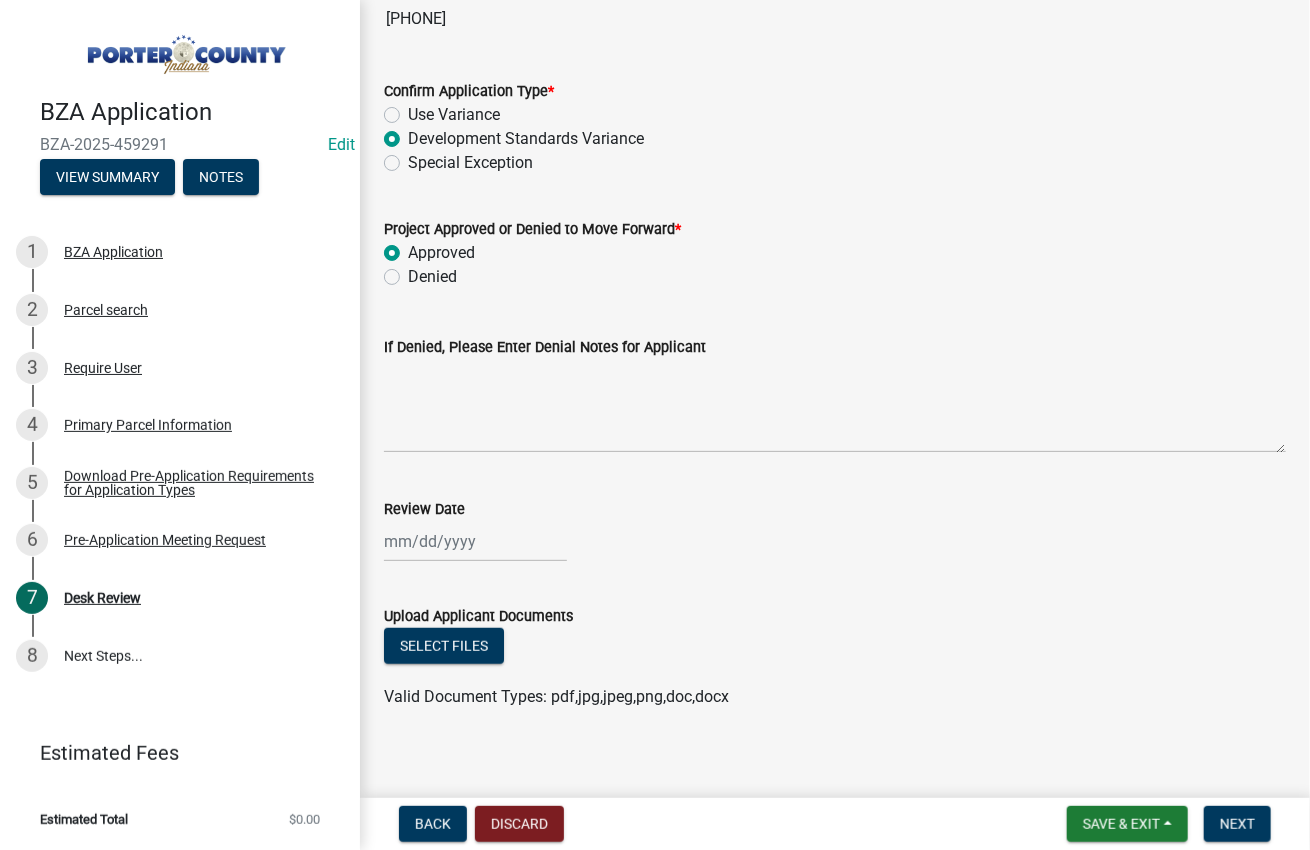 scroll, scrollTop: 219, scrollLeft: 0, axis: vertical 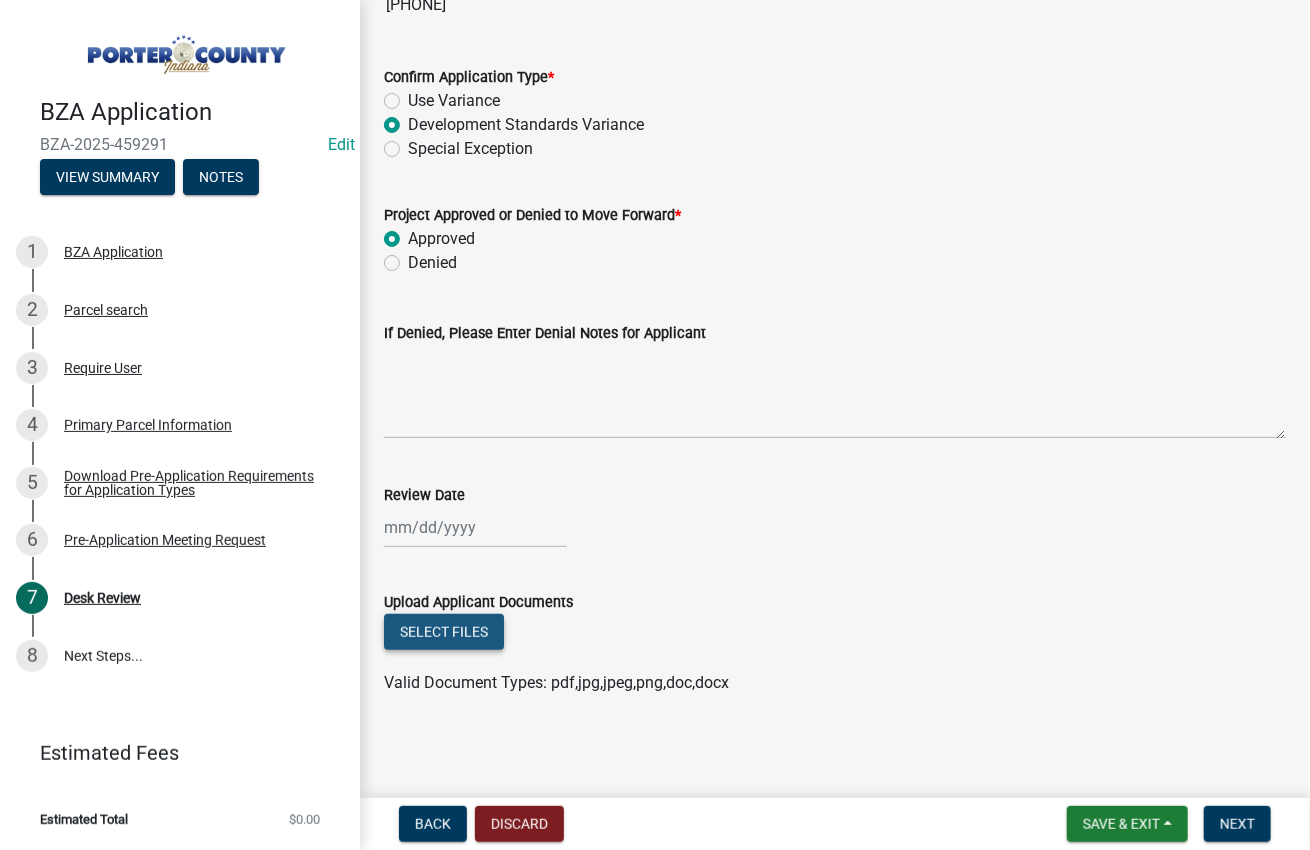 click on "Select files" 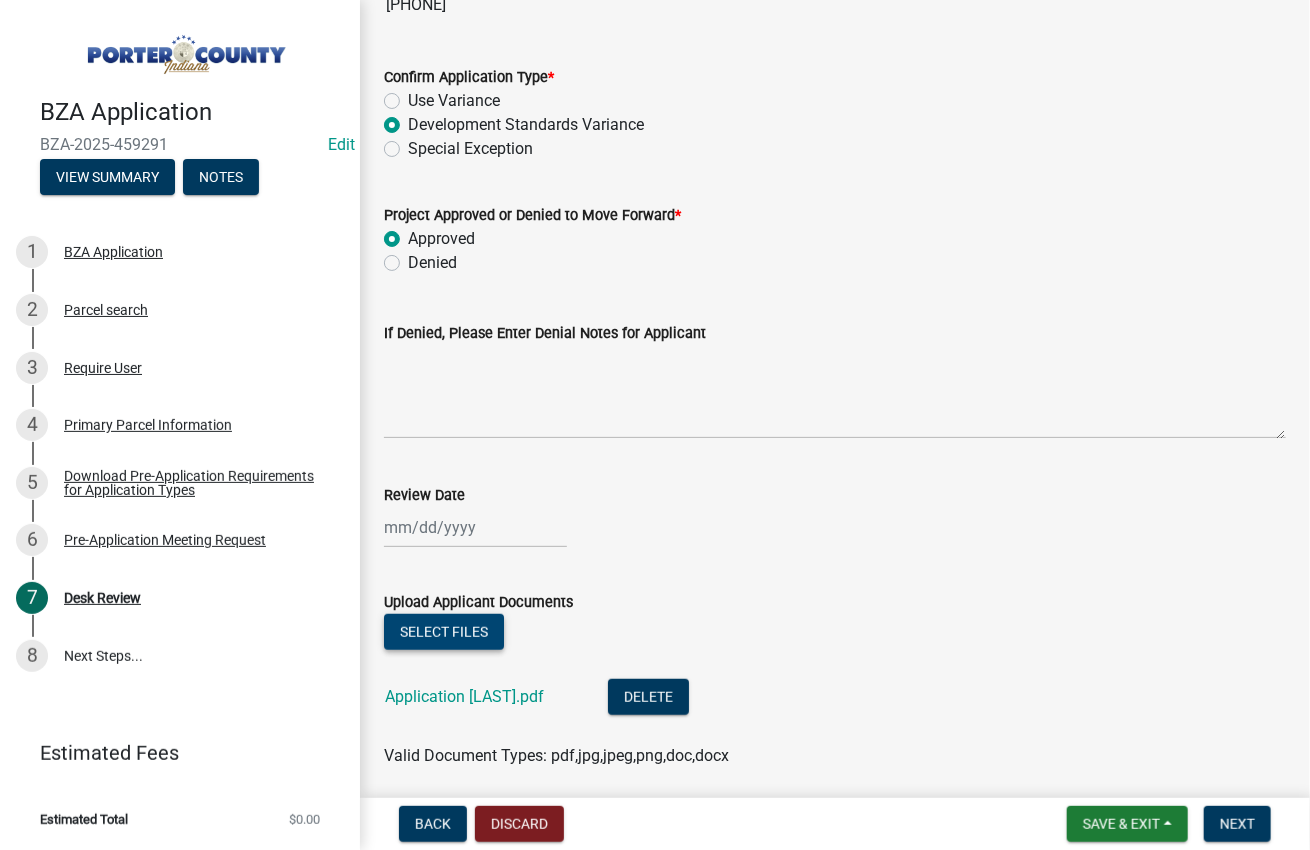 scroll, scrollTop: 292, scrollLeft: 0, axis: vertical 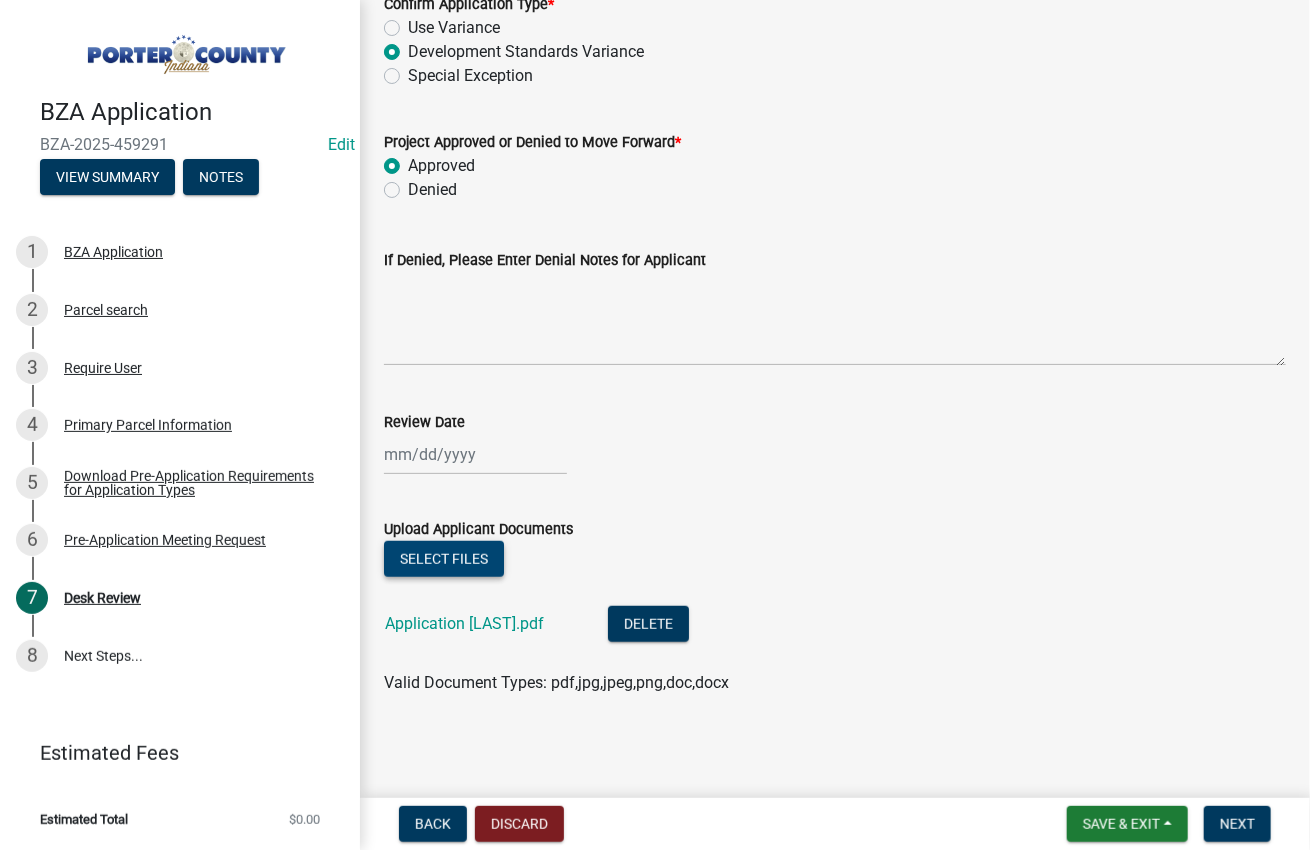 click on "Select files" 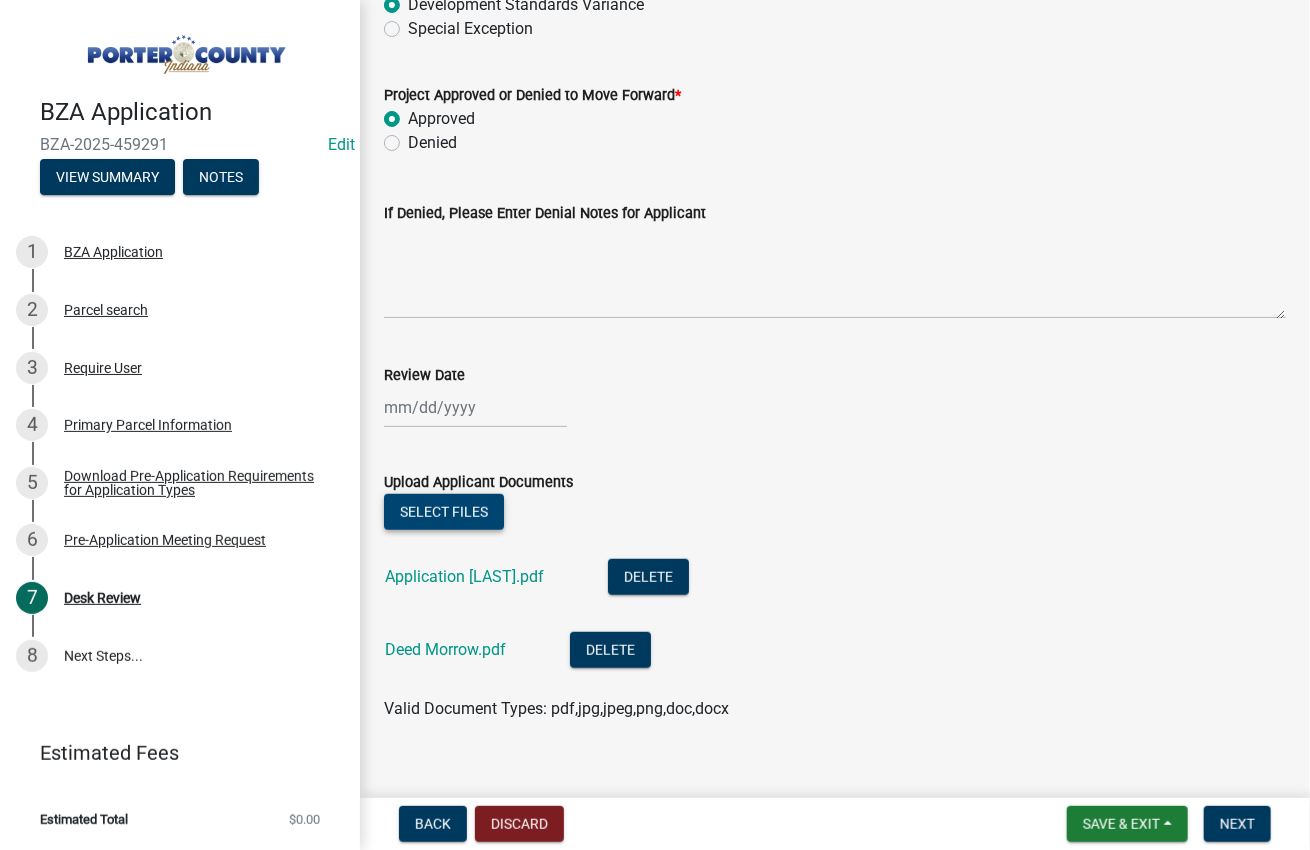 scroll, scrollTop: 365, scrollLeft: 0, axis: vertical 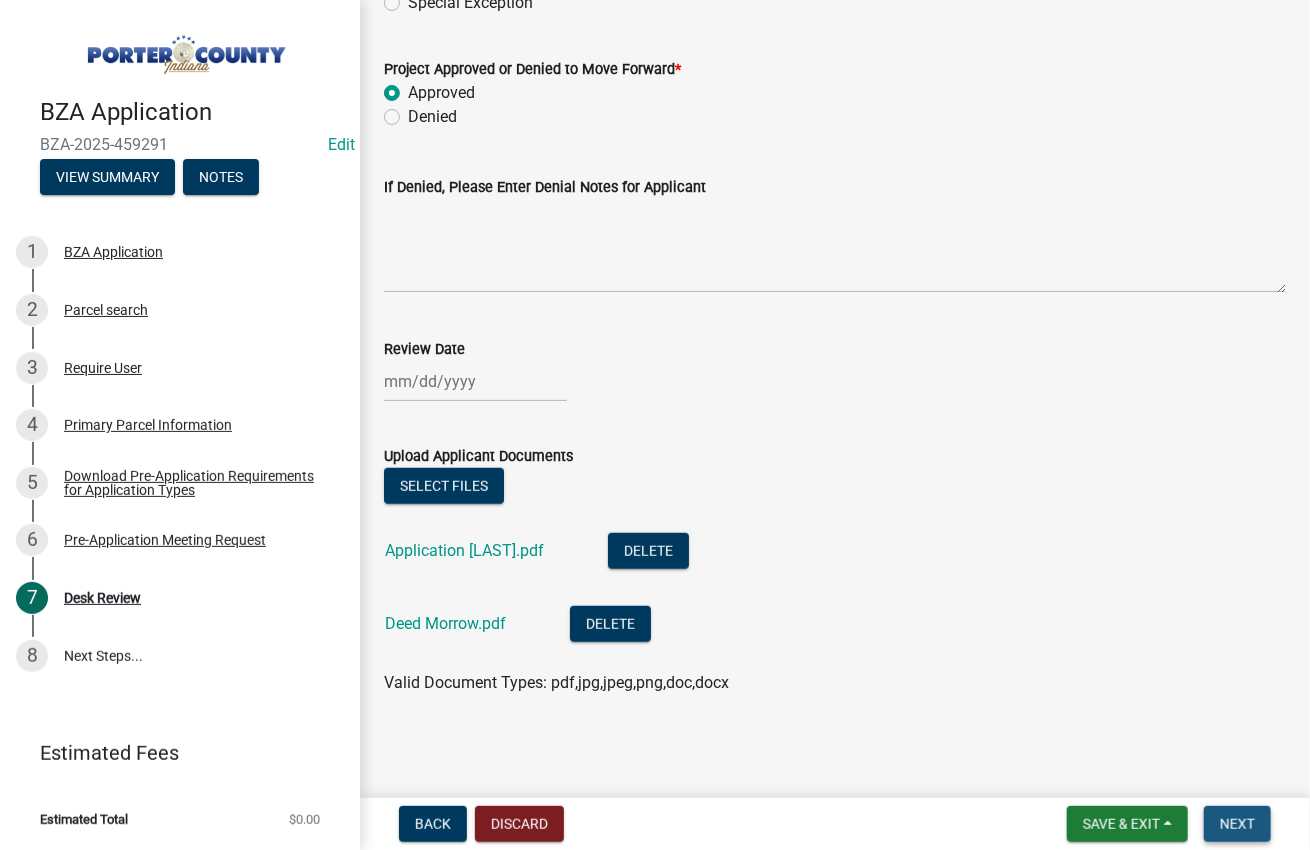 click on "Next" at bounding box center (1237, 824) 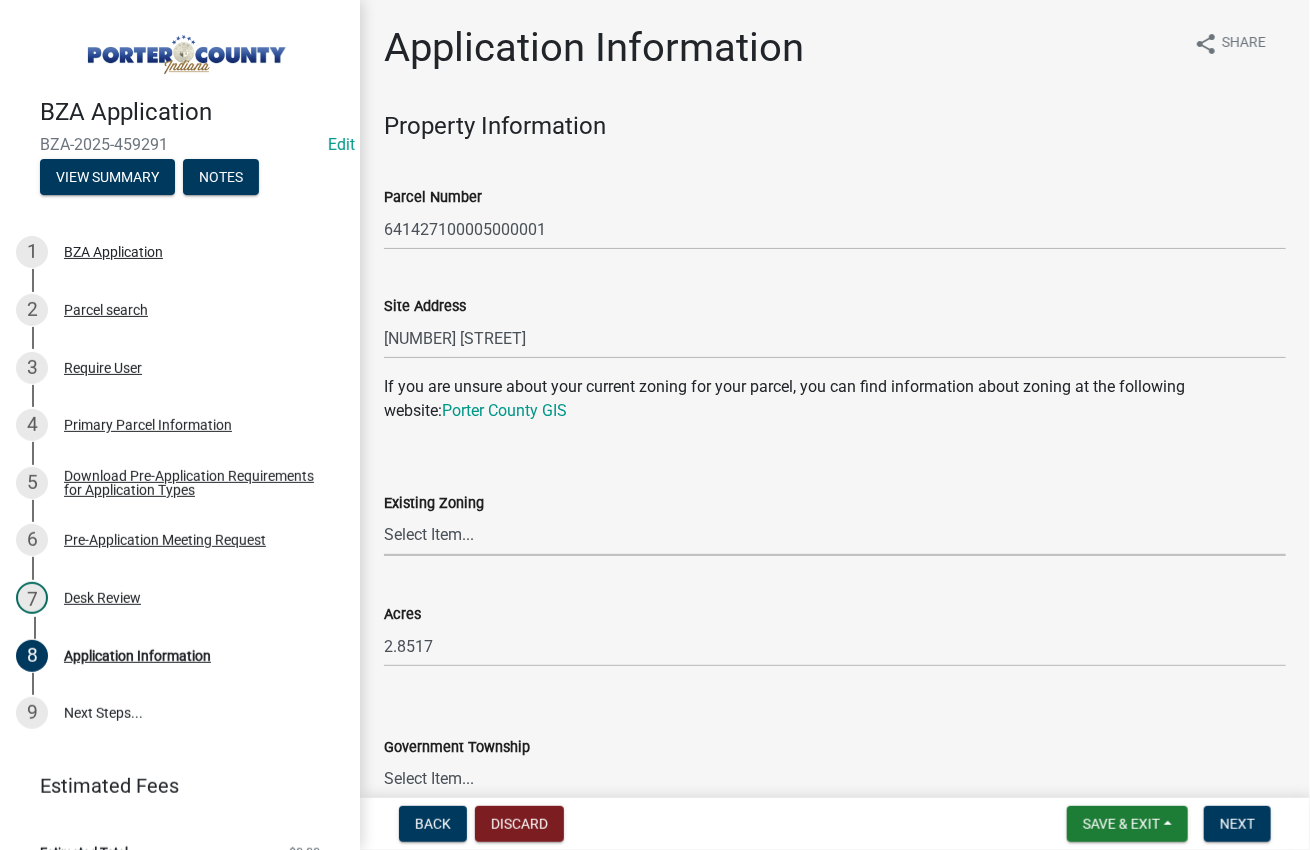 click on "Select Item...   A1   A2   CH   CM   CN   I1   I2   I3   IN   MP   OT   P1   P2   PUD   R1   R2   R3   R4   RL   RR" at bounding box center [835, 535] 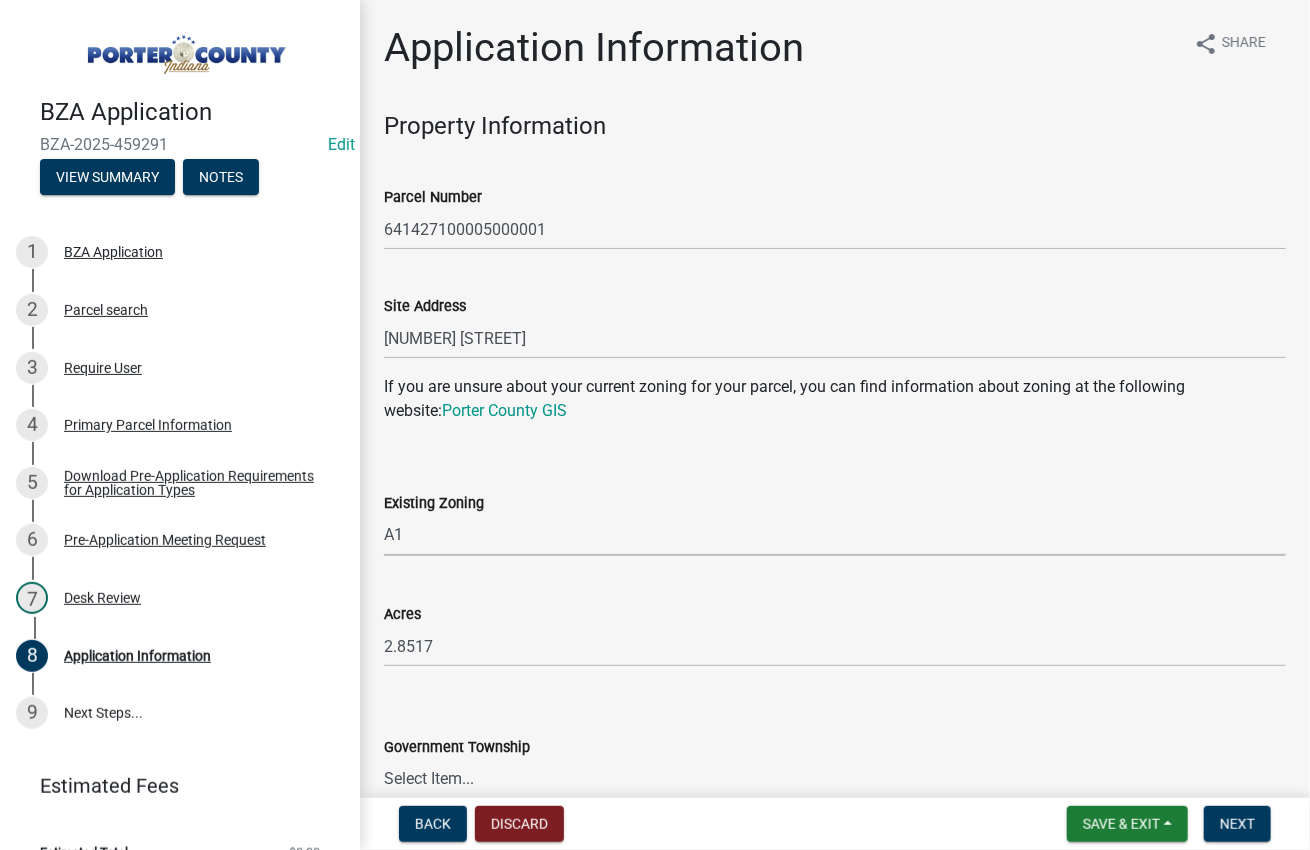 click on "Select Item...   A1   A2   CH   CM   CN   I1   I2   I3   IN   MP   OT   P1   P2   PUD   R1   R2   R3   R4   RL   RR" at bounding box center (835, 535) 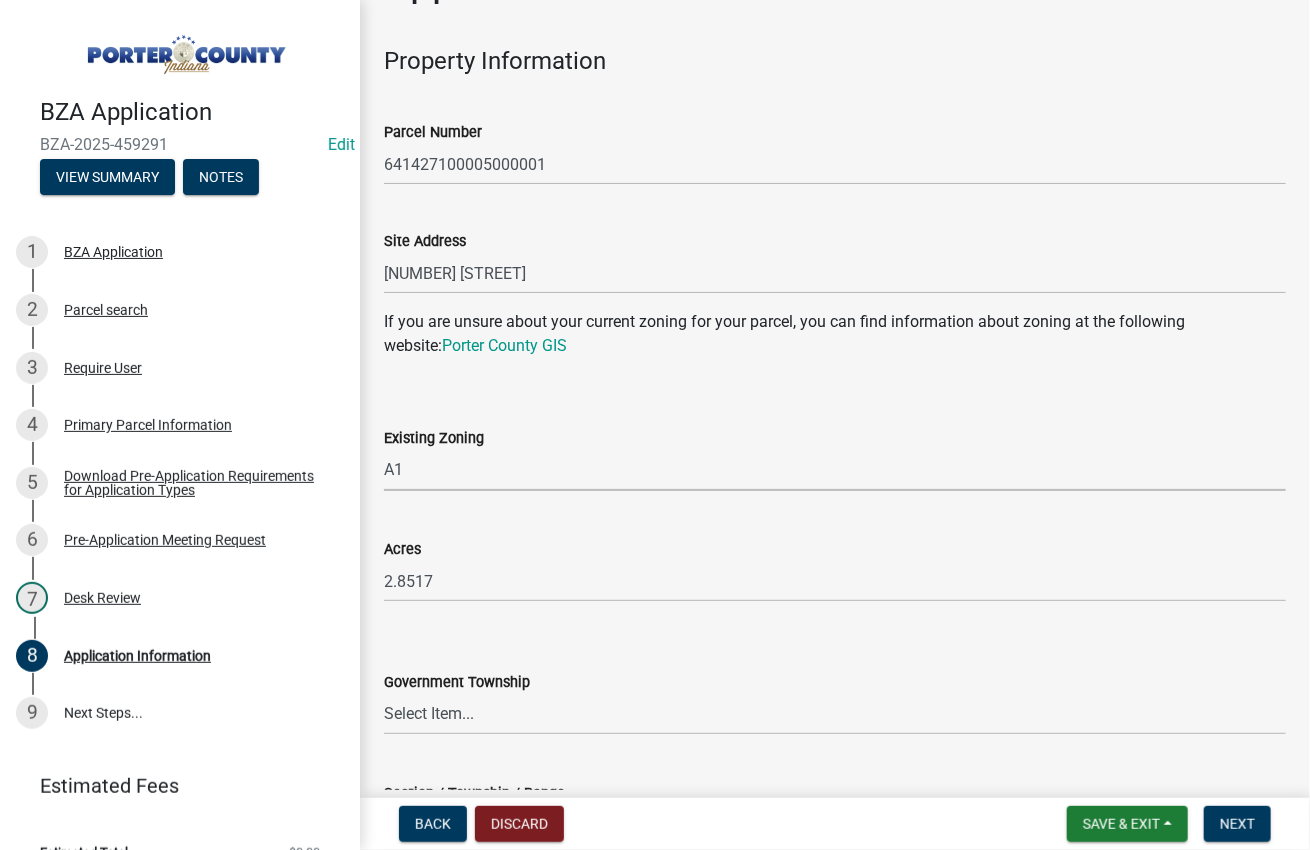 scroll, scrollTop: 100, scrollLeft: 0, axis: vertical 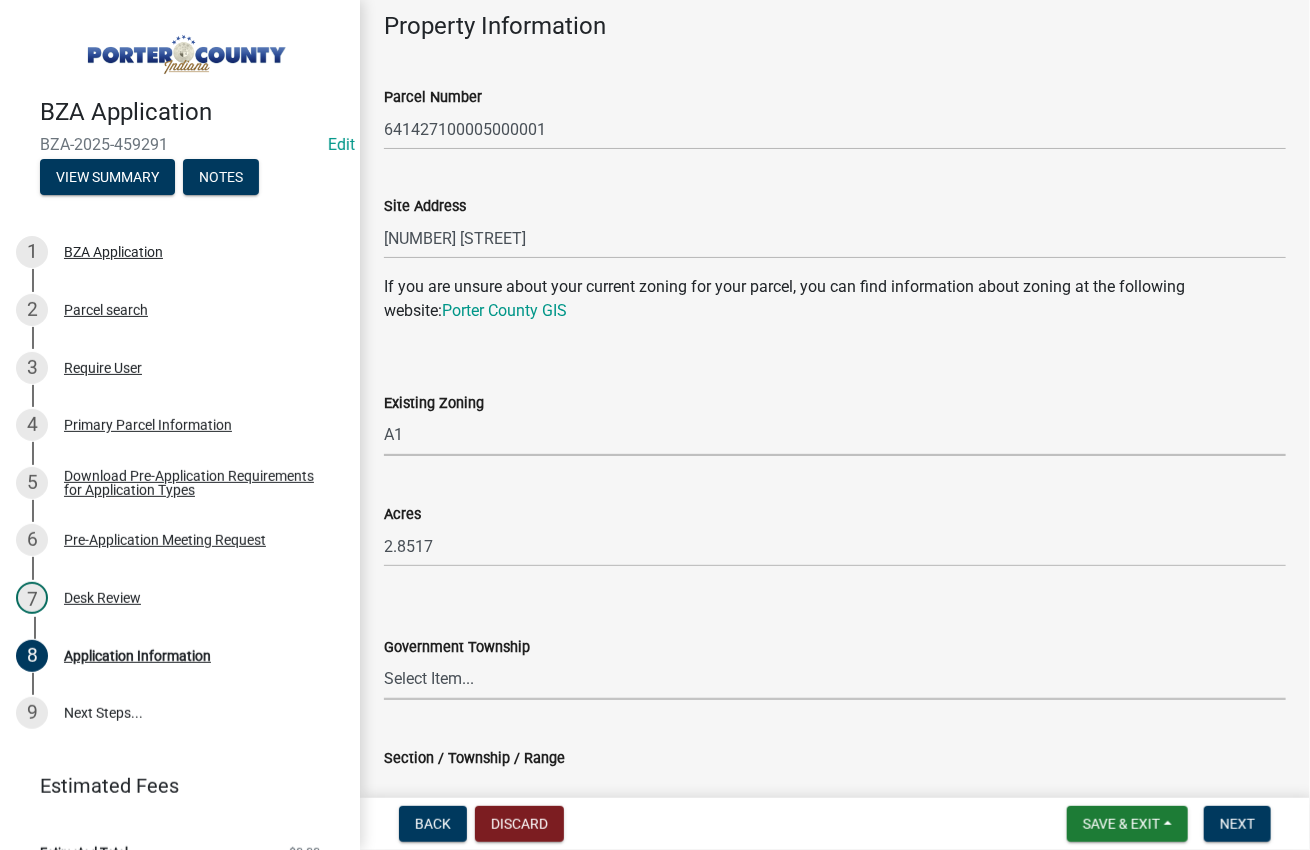 click on "Select Item...   Boone   Center   Jackson   Liberty   Morgan   Pine   Pleasant   Portage   Porter   Union   Washington   Westchester" at bounding box center [835, 679] 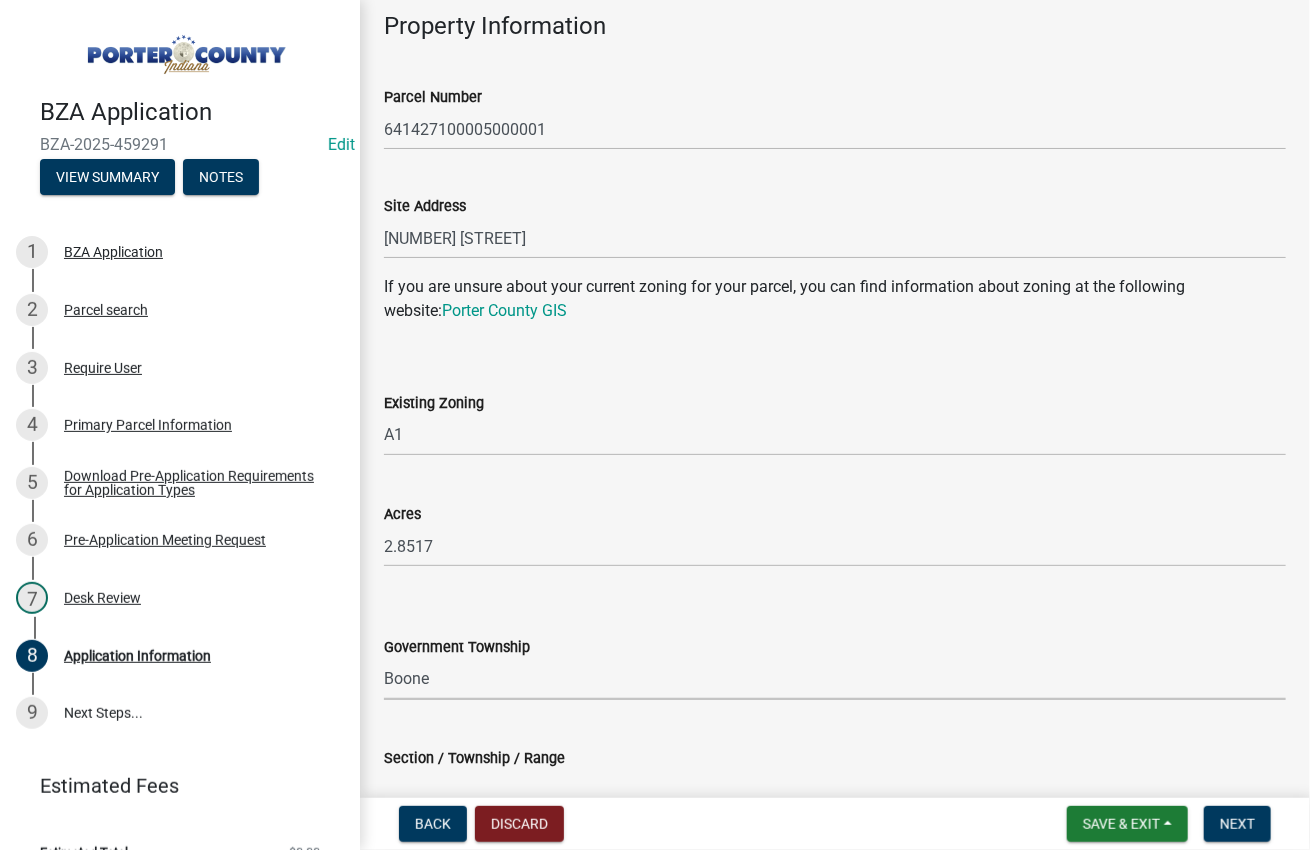 click on "Select Item...   Boone   Center   Jackson   Liberty   Morgan   Pine   Pleasant   Portage   Porter   Union   Washington   Westchester" at bounding box center (835, 679) 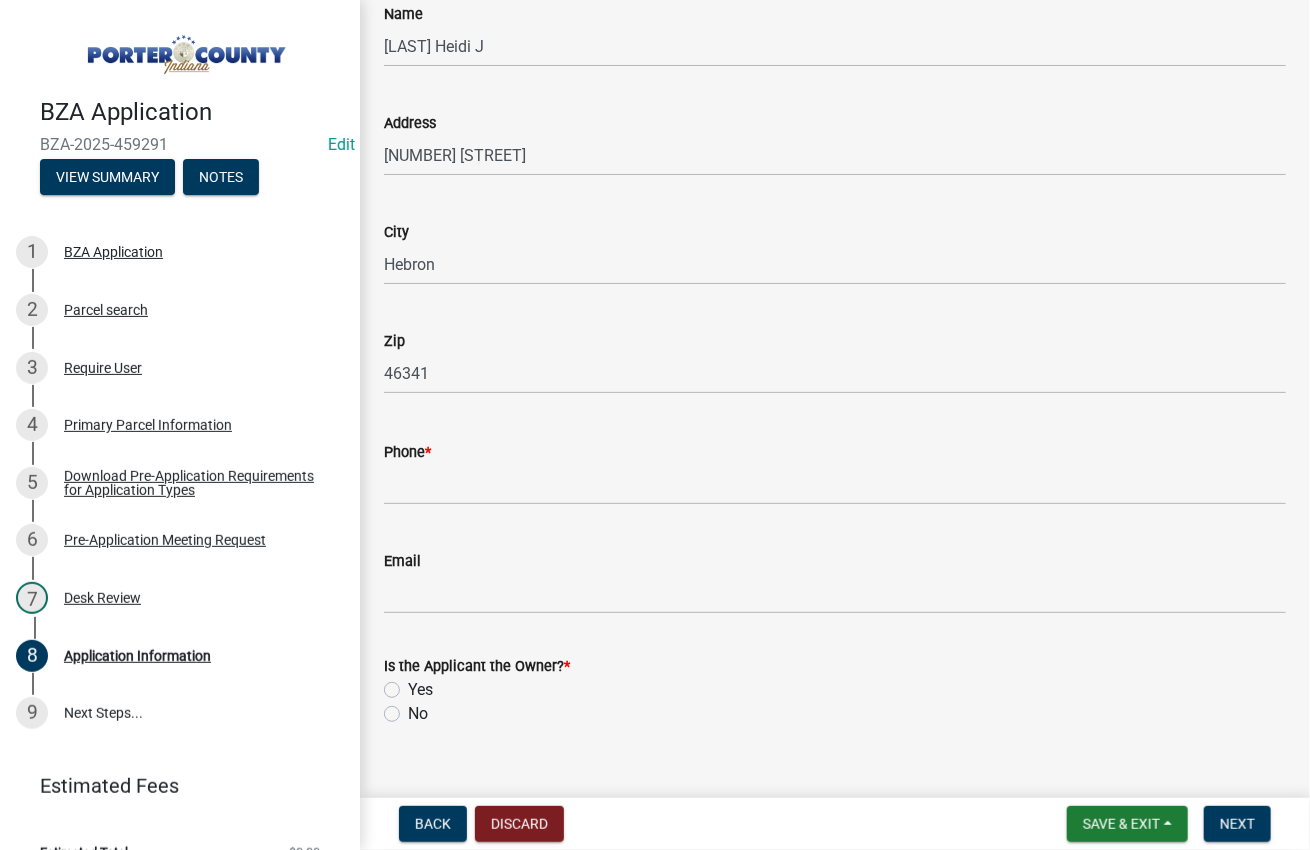 scroll, scrollTop: 1689, scrollLeft: 0, axis: vertical 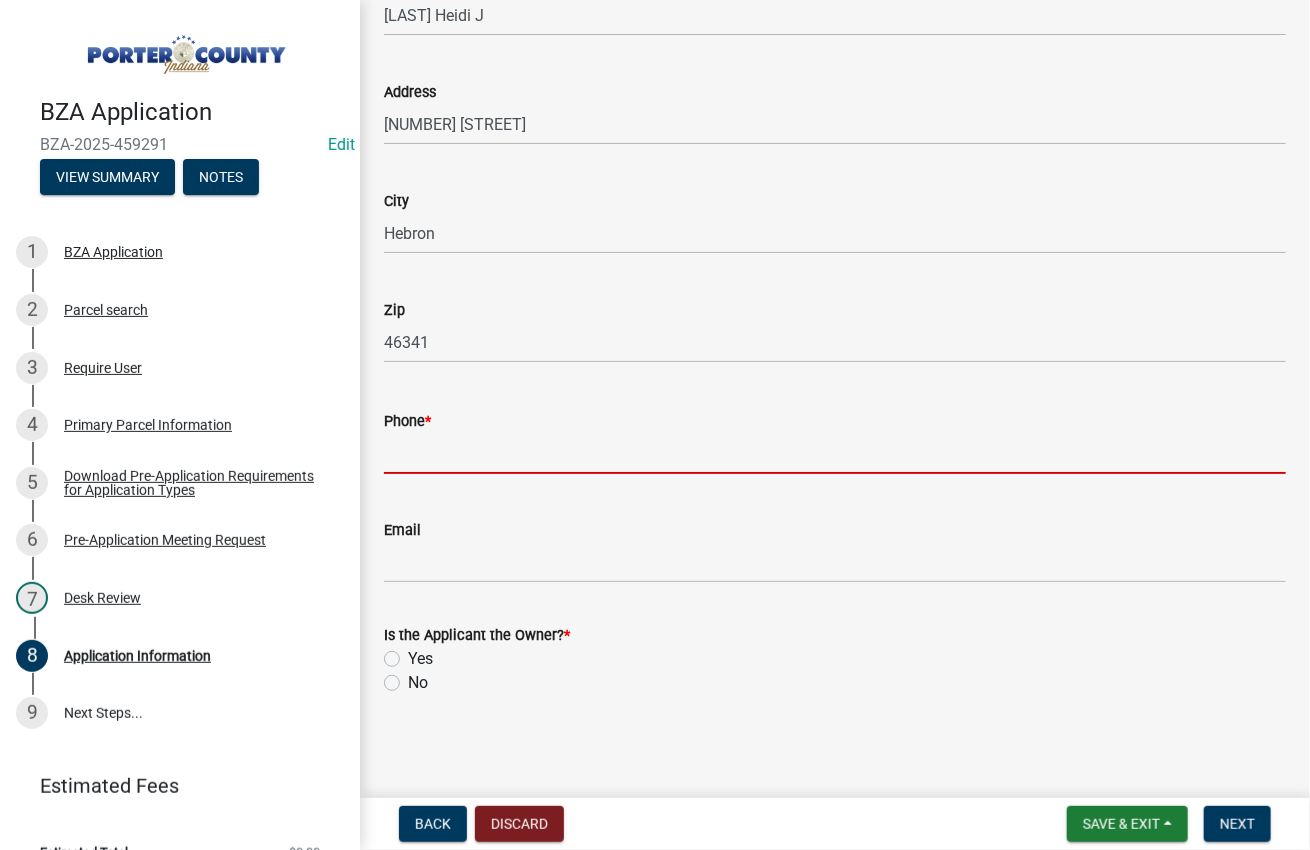 click on "Phone  *" at bounding box center (835, 453) 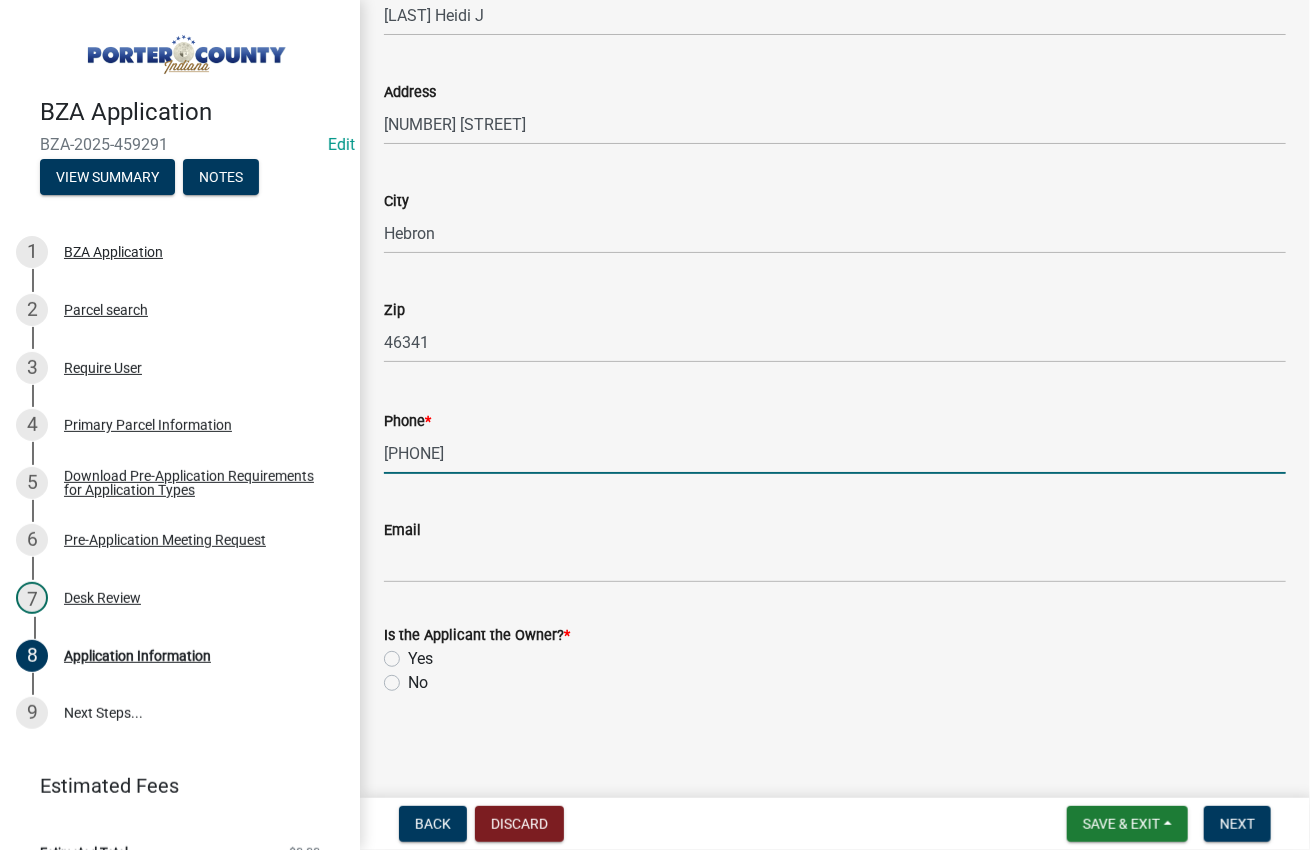 type on "[PHONE]" 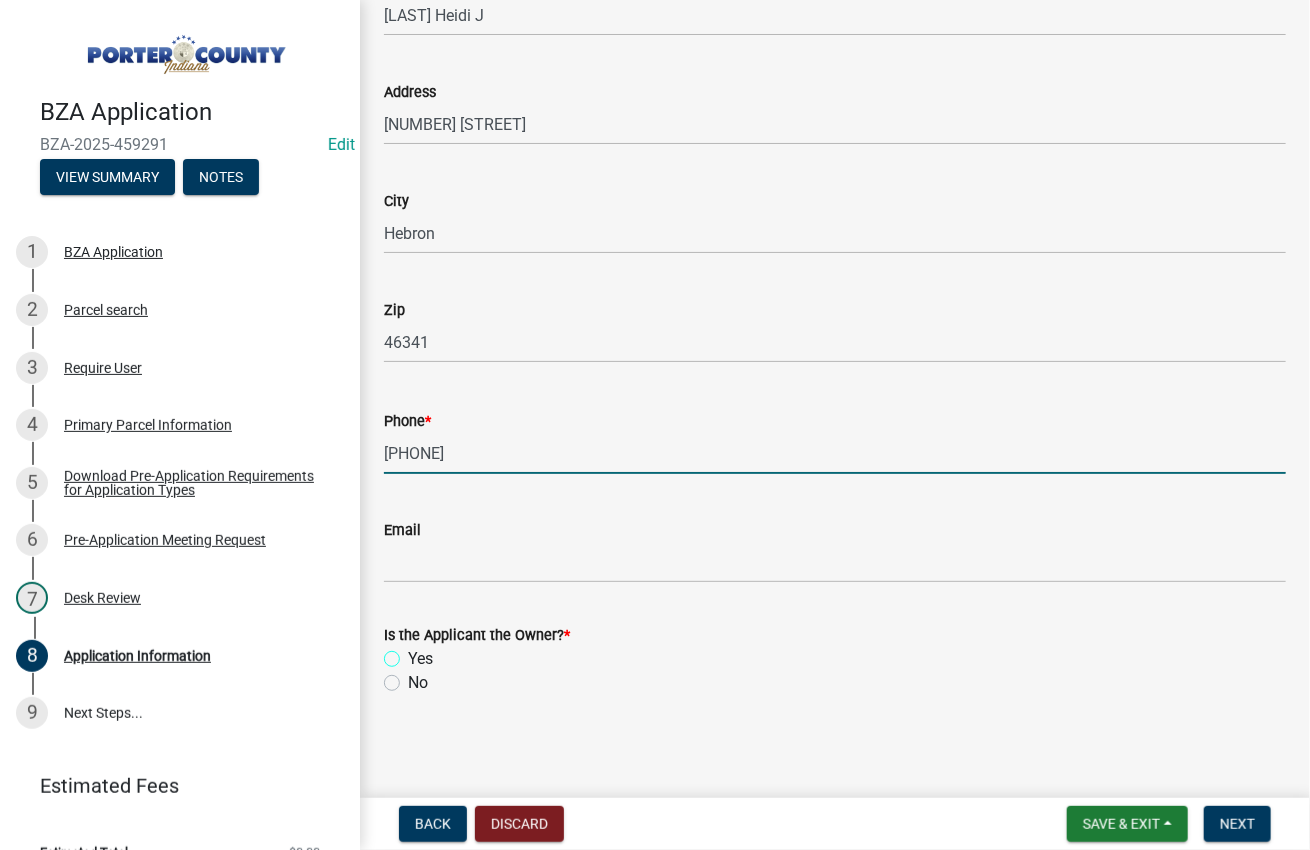 click on "Yes" at bounding box center (414, 653) 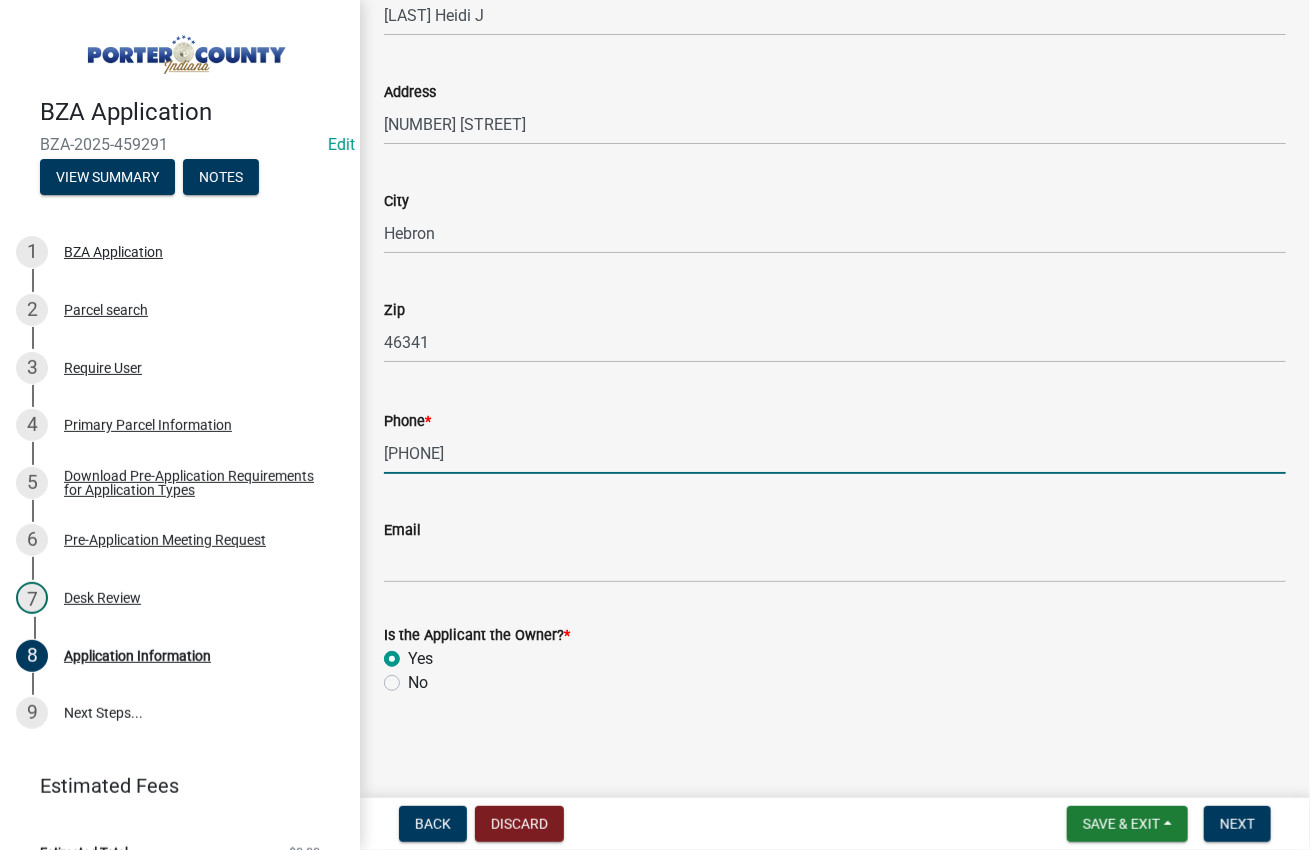 radio on "true" 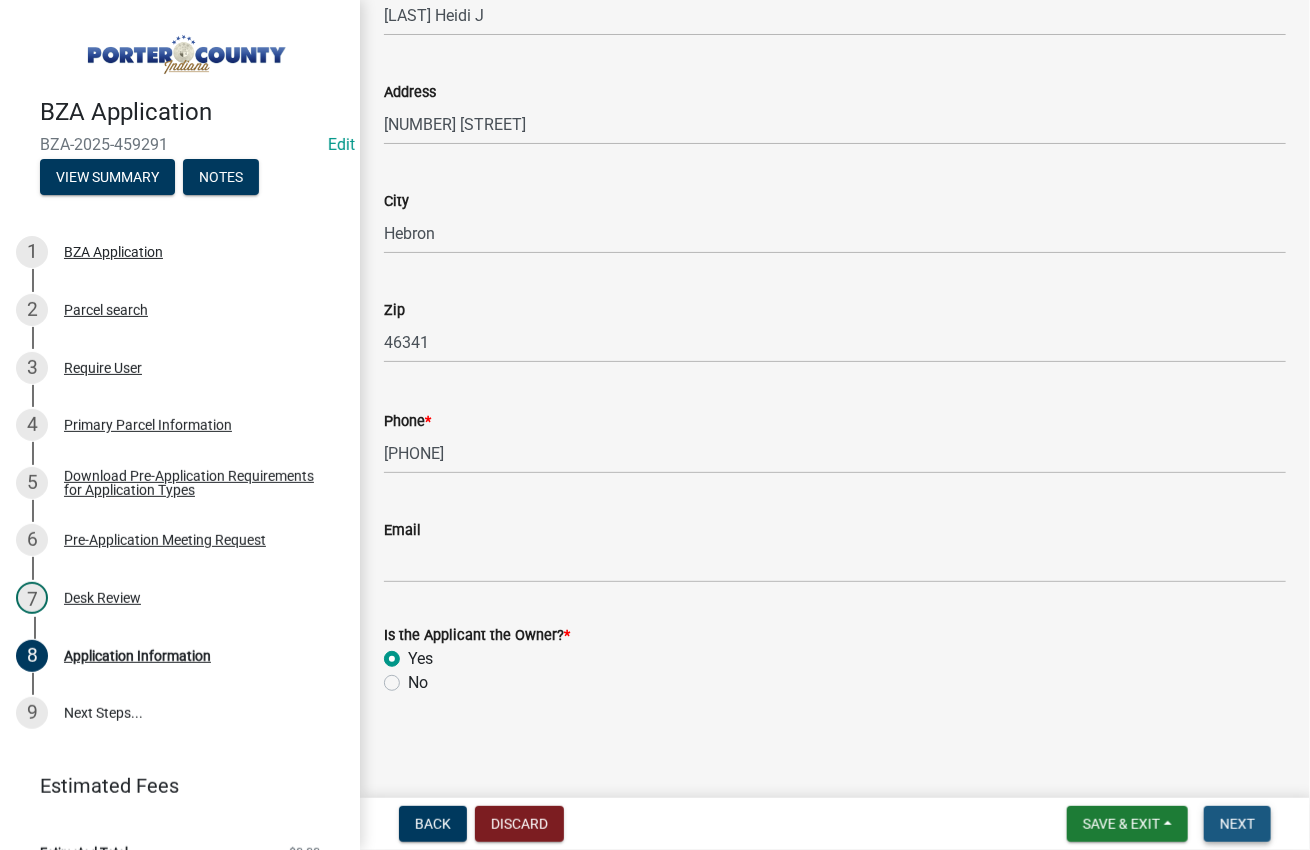 click on "Next" at bounding box center [1237, 824] 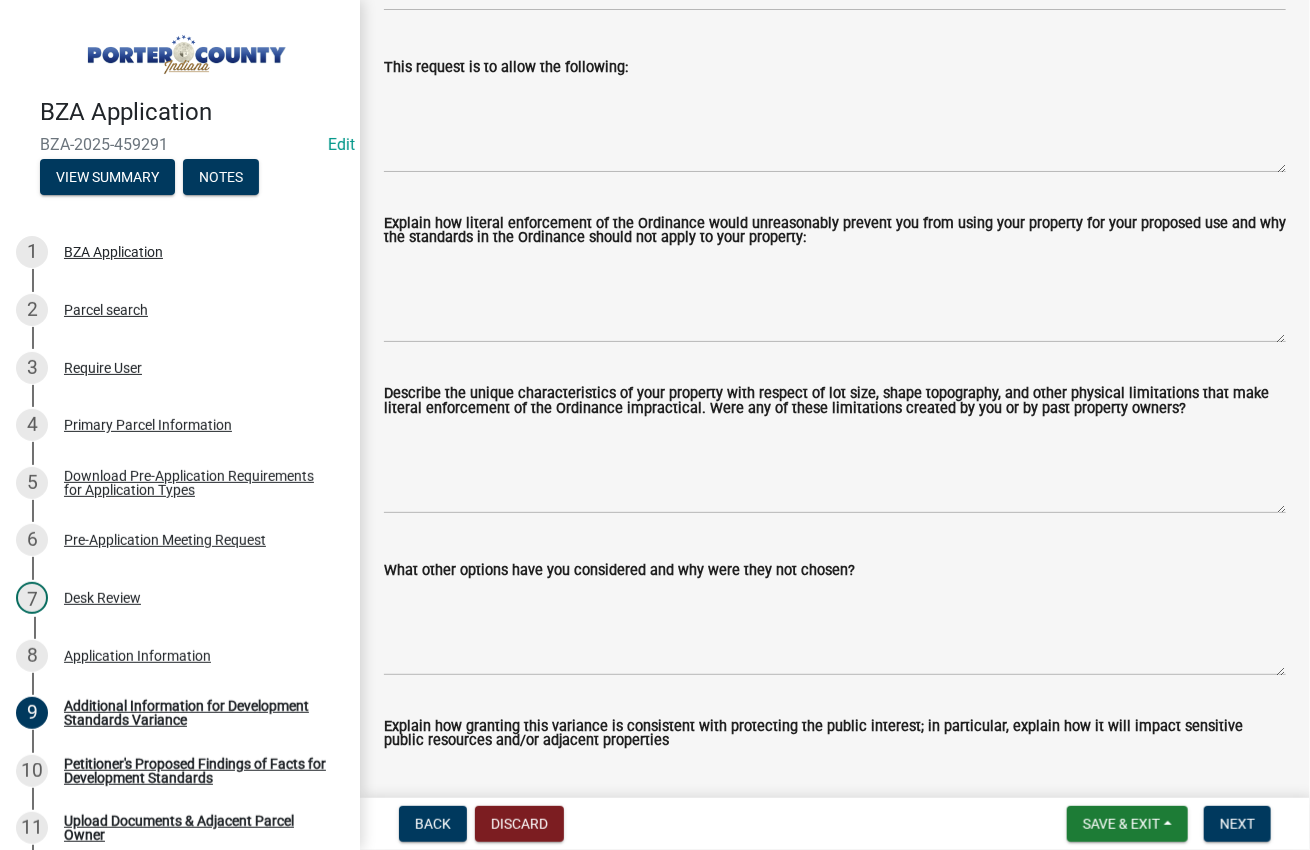 scroll, scrollTop: 400, scrollLeft: 0, axis: vertical 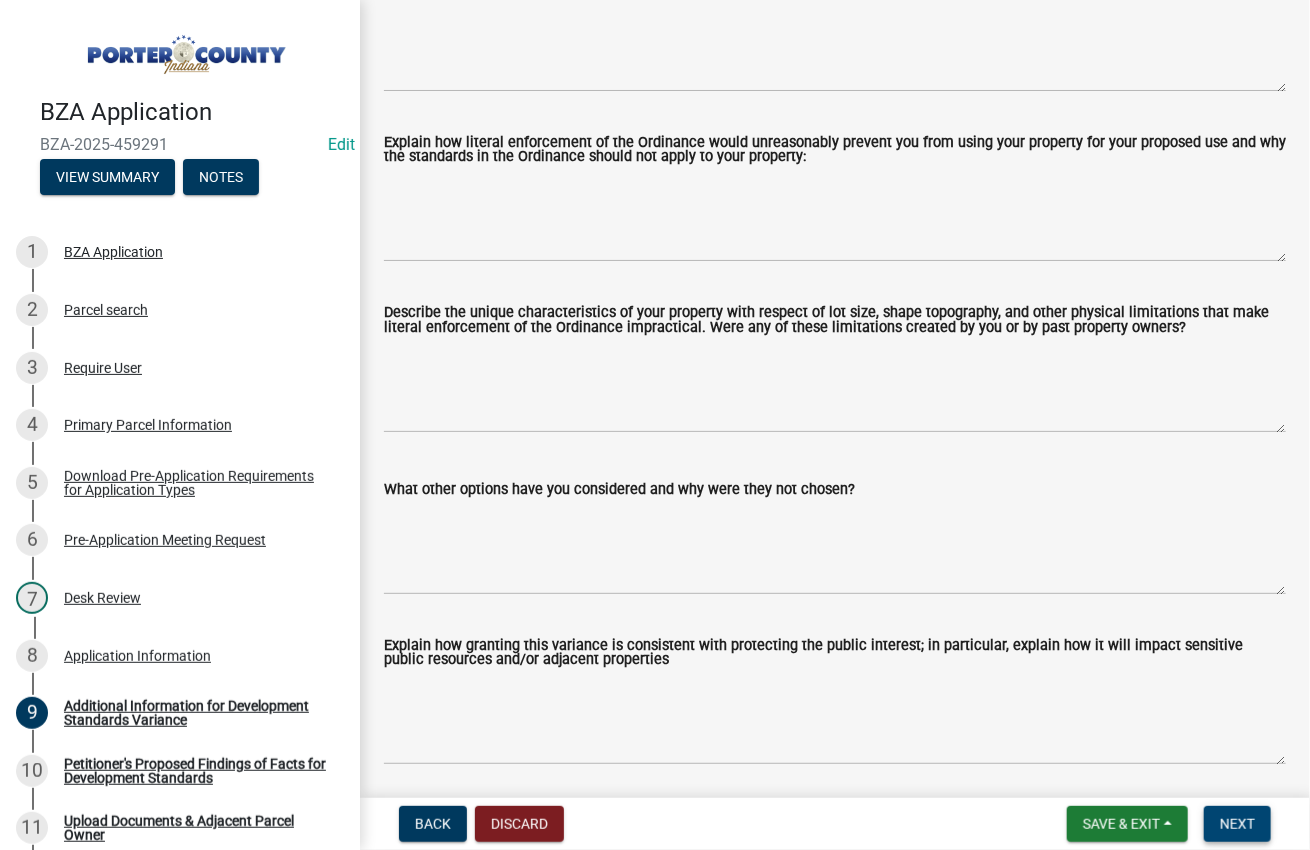 click on "Next" at bounding box center (1237, 824) 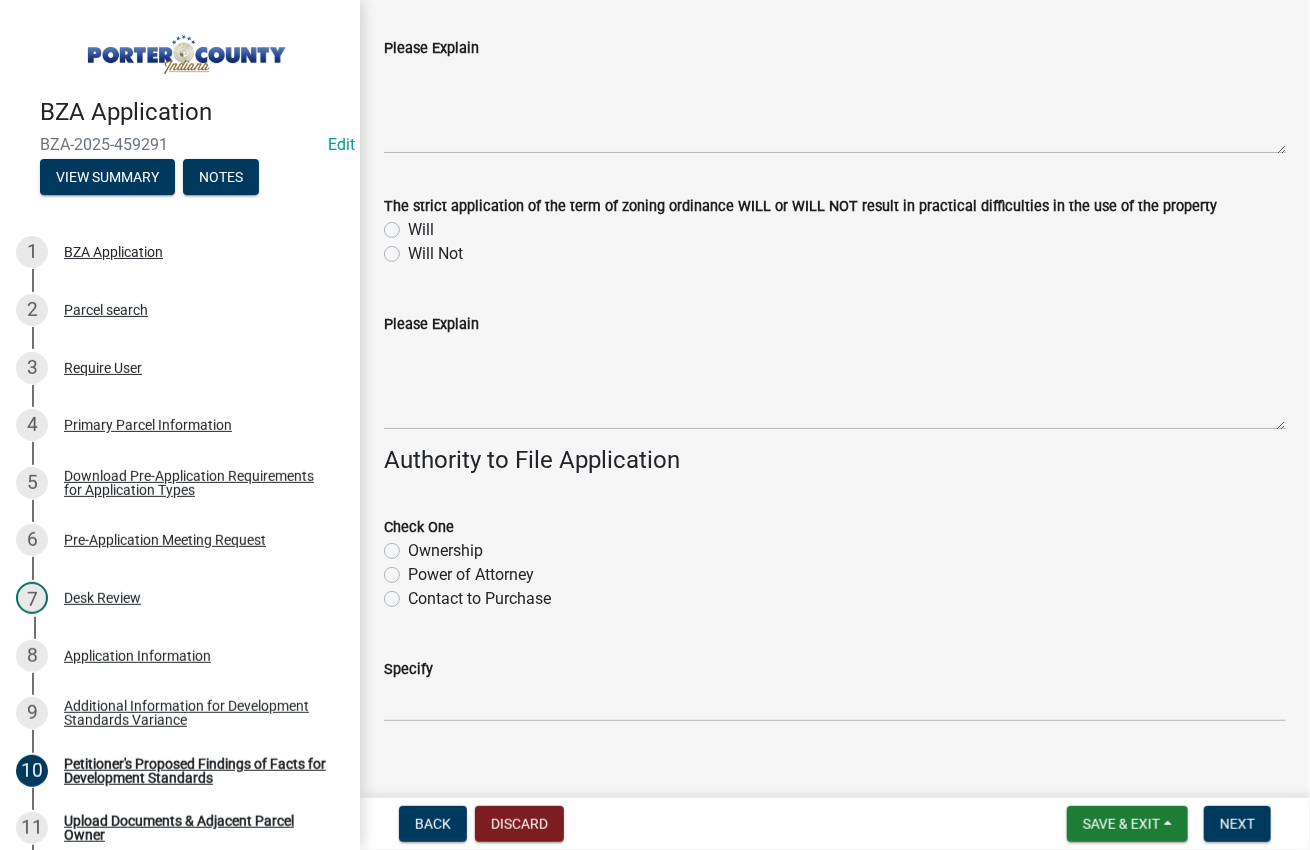 scroll, scrollTop: 576, scrollLeft: 0, axis: vertical 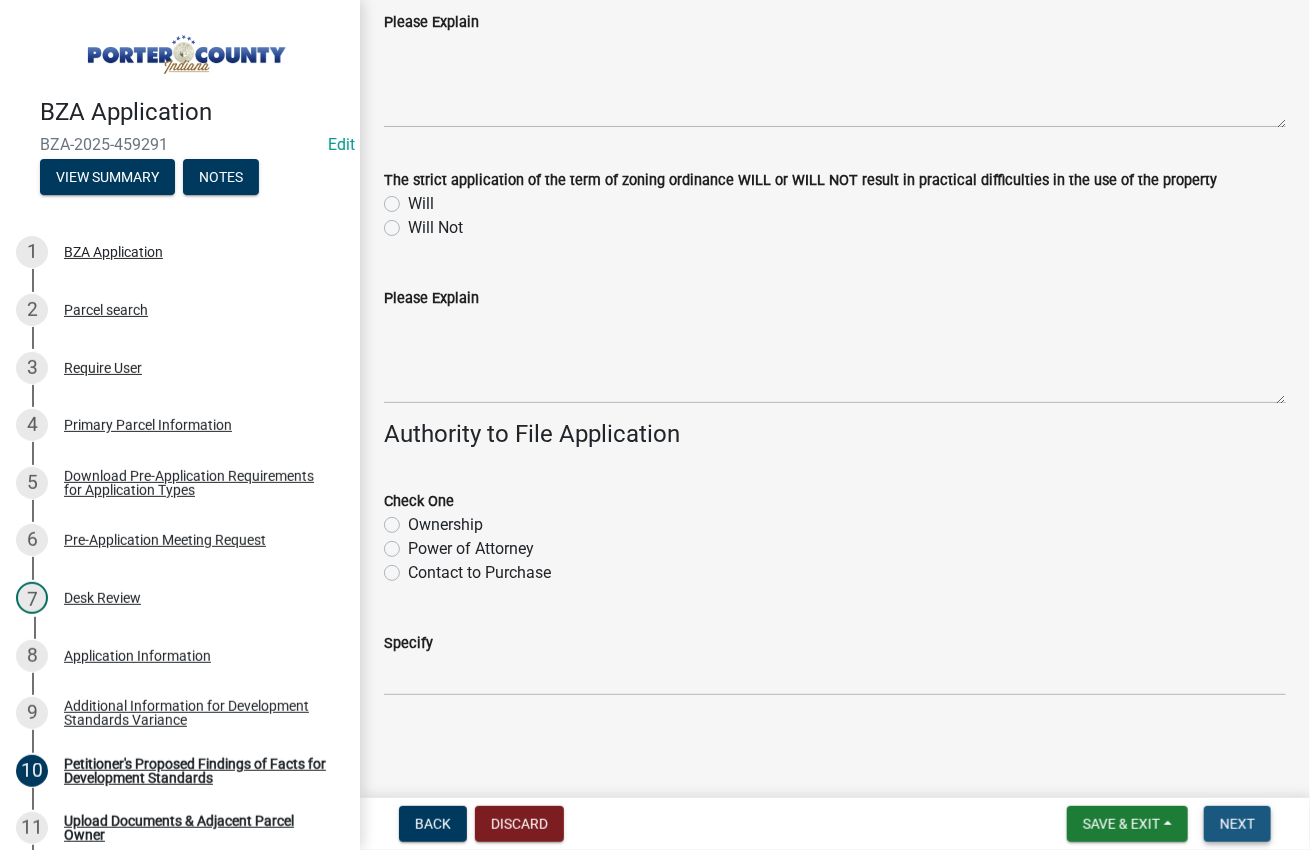 click on "Next" at bounding box center (1237, 824) 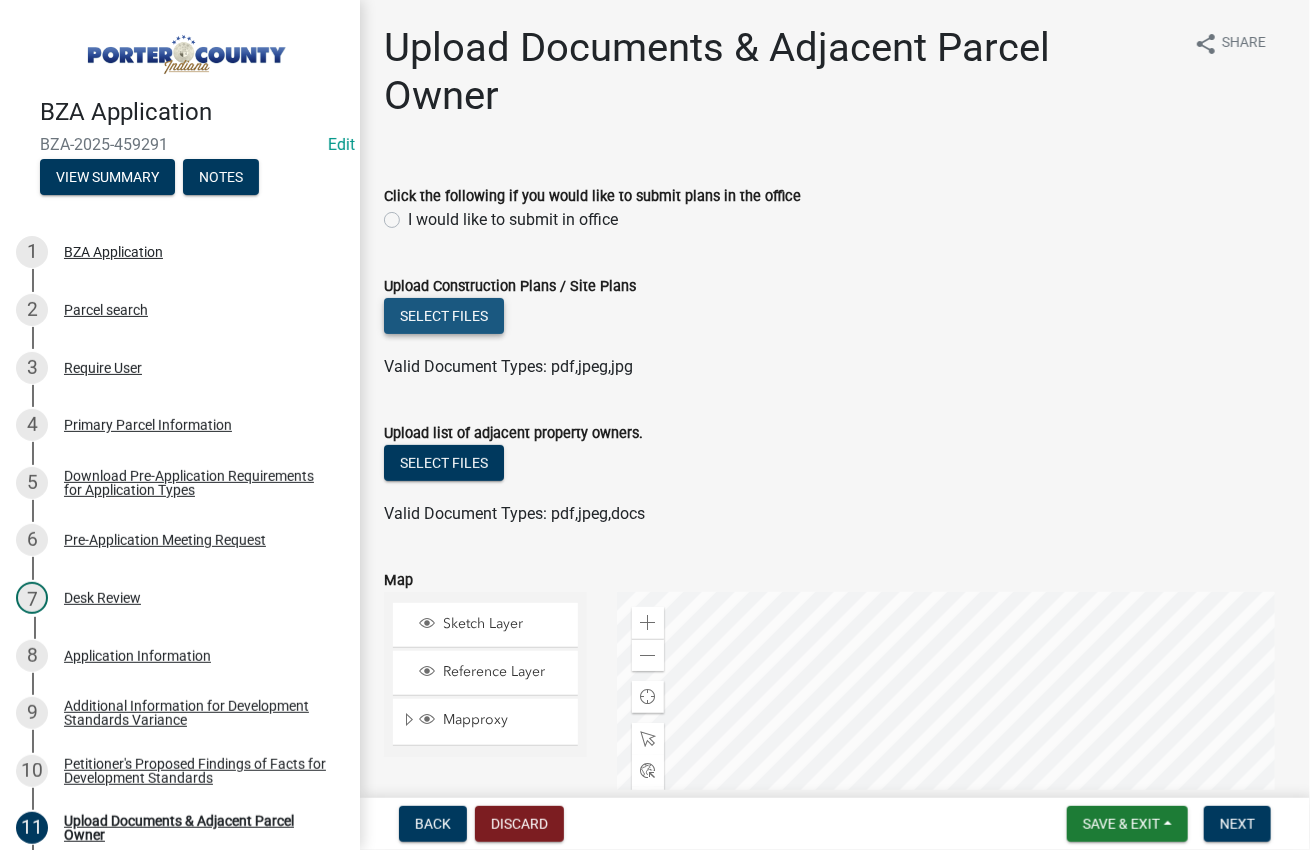 click on "Select files" 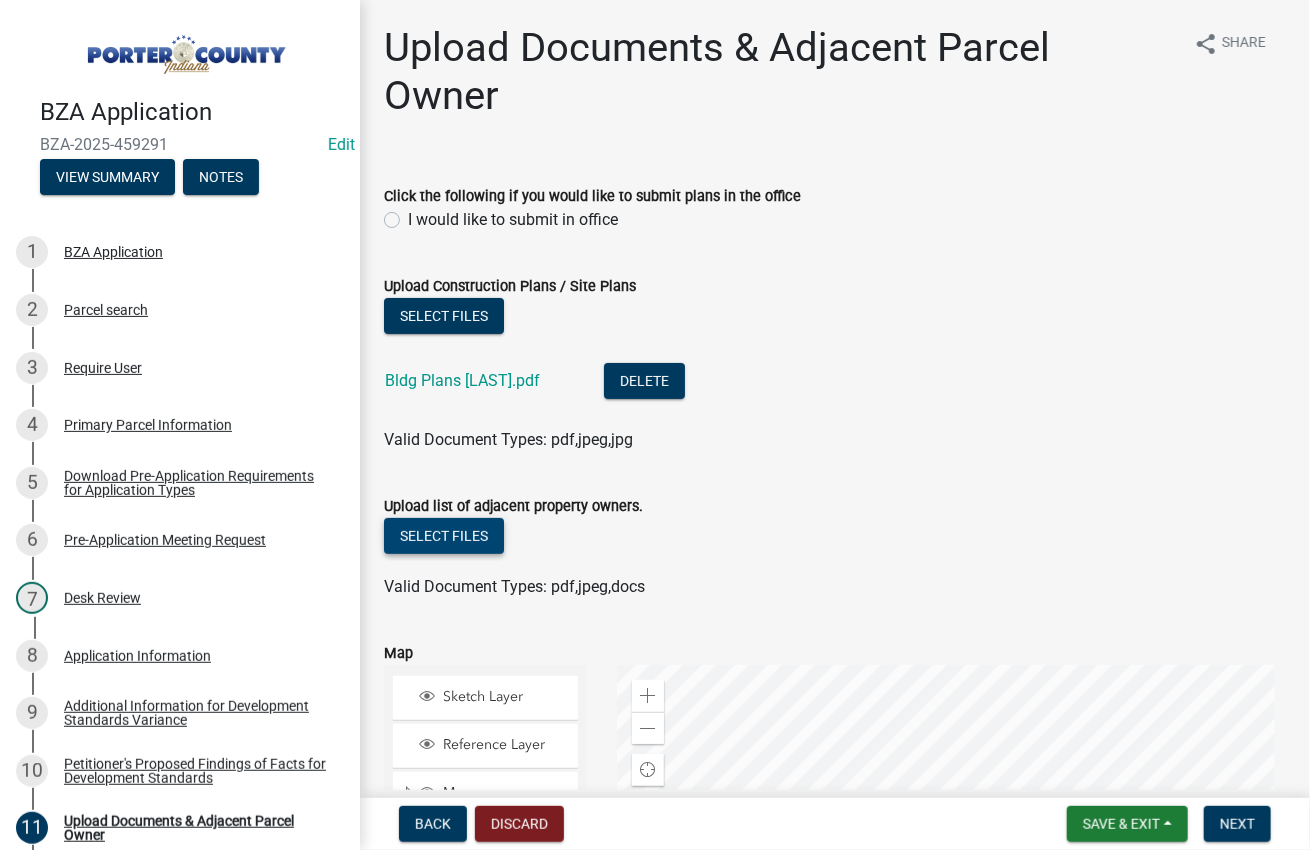 click on "Select files" 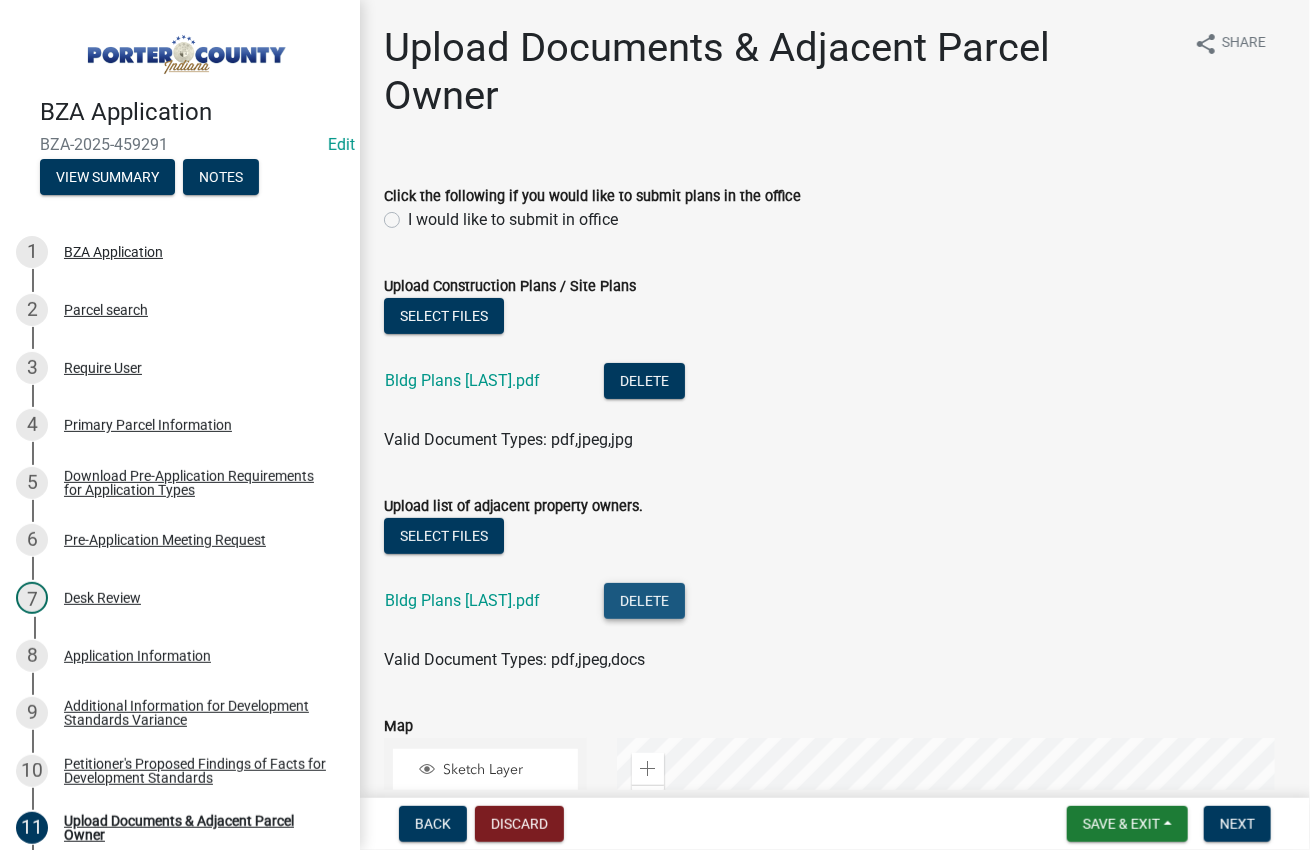 click on "Delete" at bounding box center [644, 601] 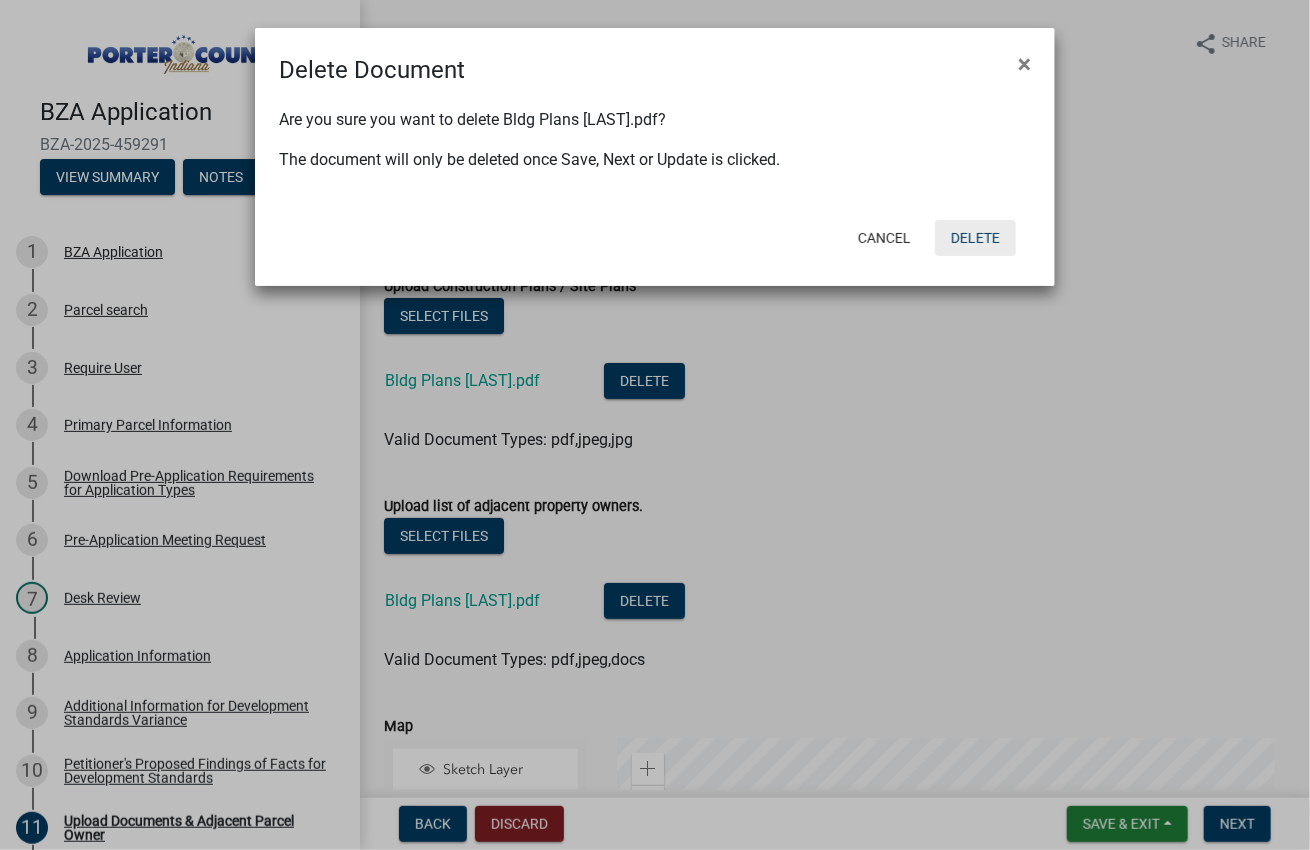click on "Delete" 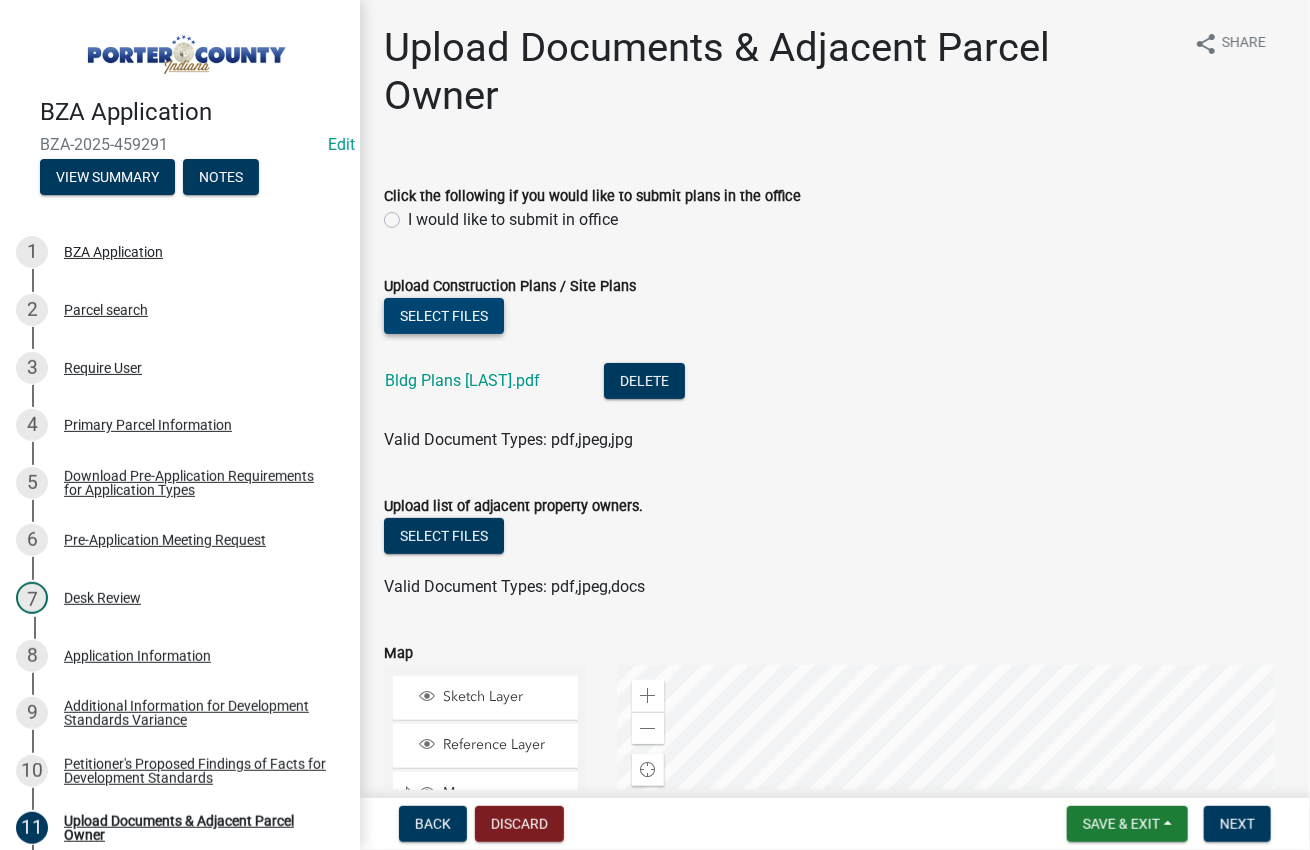 click on "Select files" 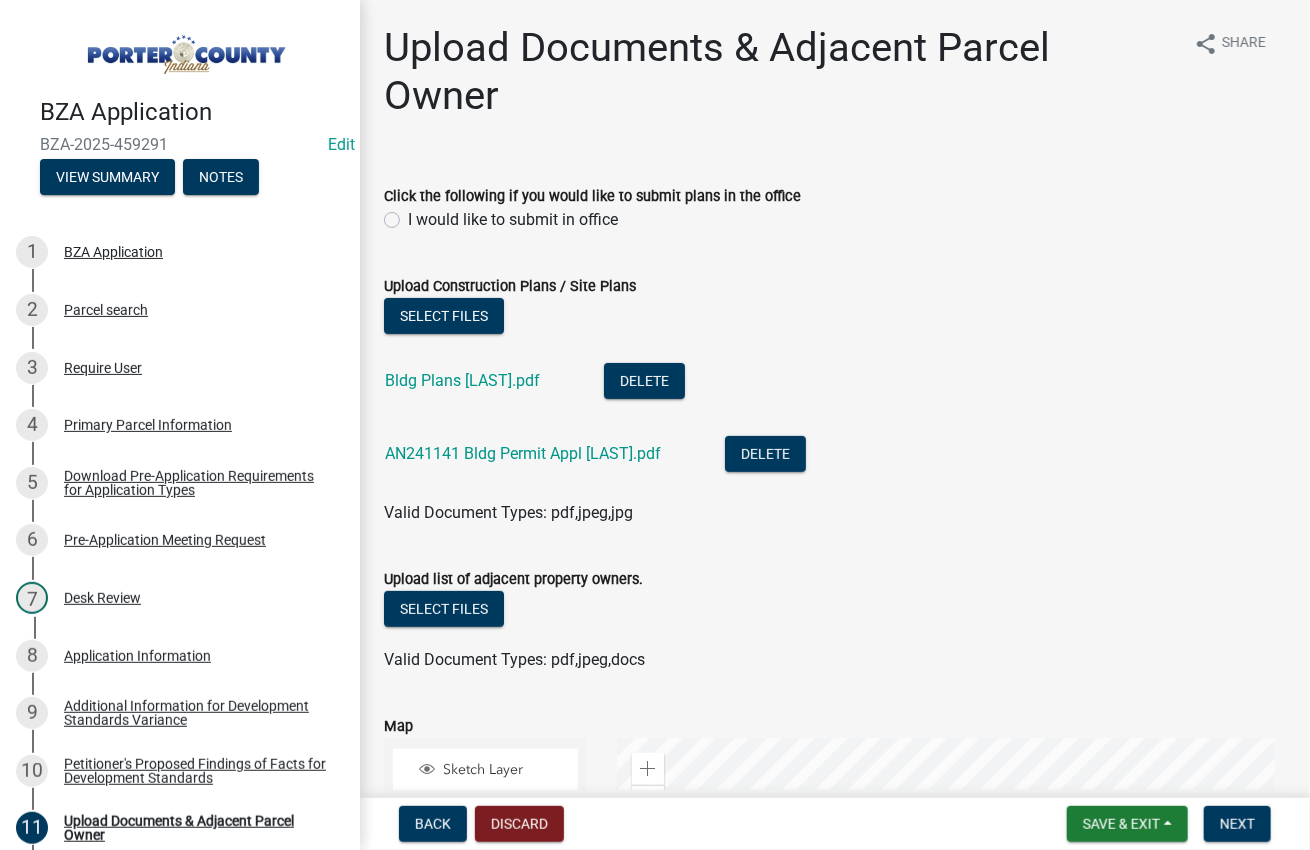 drag, startPoint x: 333, startPoint y: 85, endPoint x: 872, endPoint y: 290, distance: 576.668 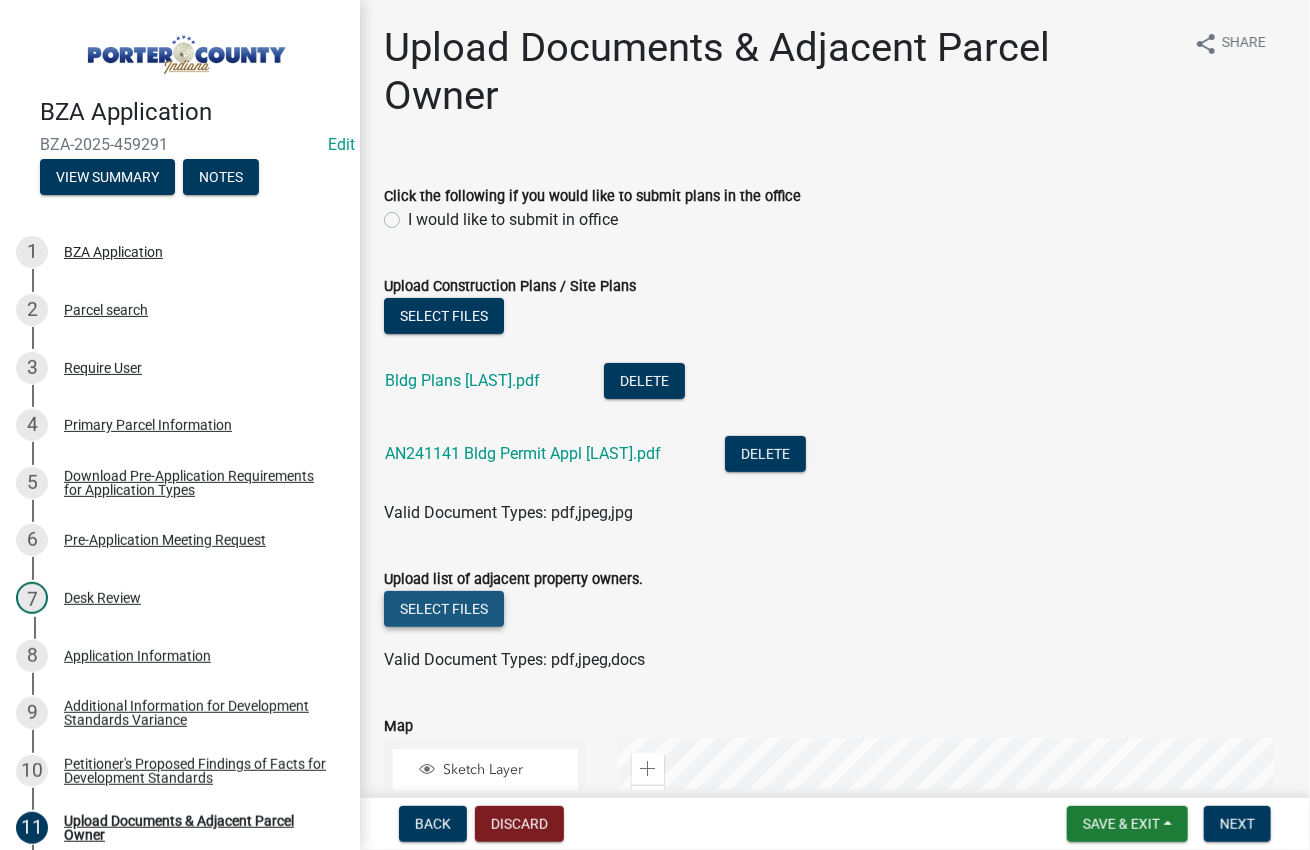 click on "Select files" 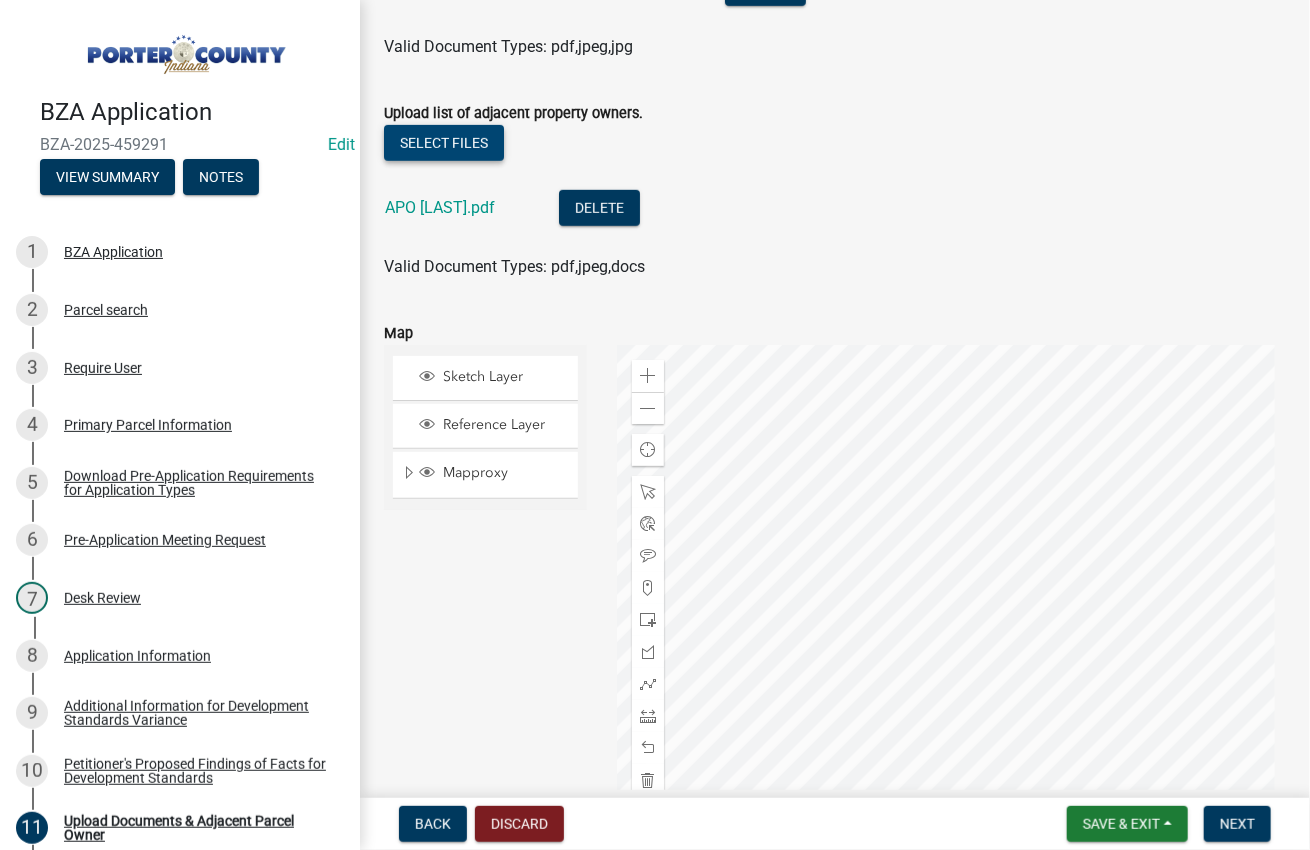scroll, scrollTop: 800, scrollLeft: 0, axis: vertical 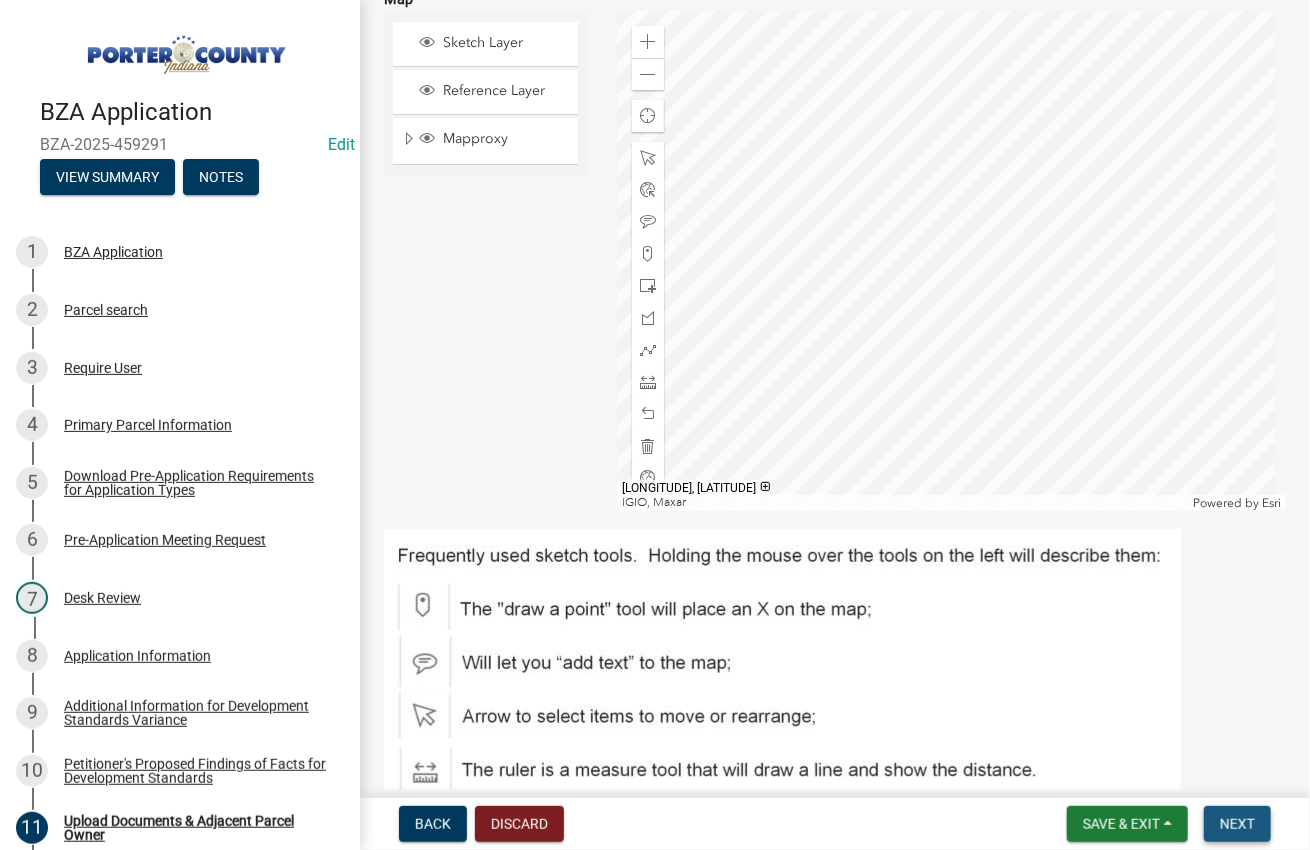 click on "Next" at bounding box center [1237, 824] 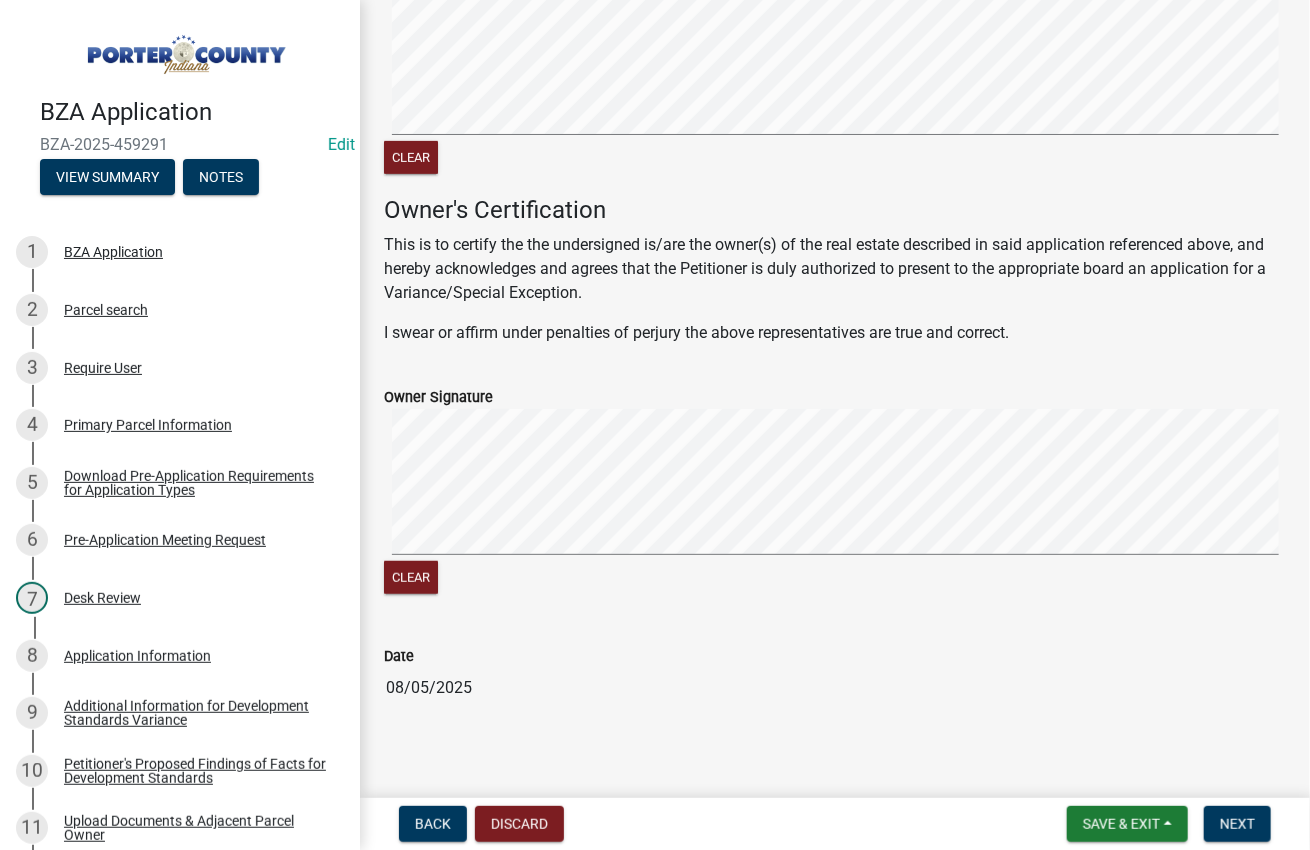 scroll, scrollTop: 411, scrollLeft: 0, axis: vertical 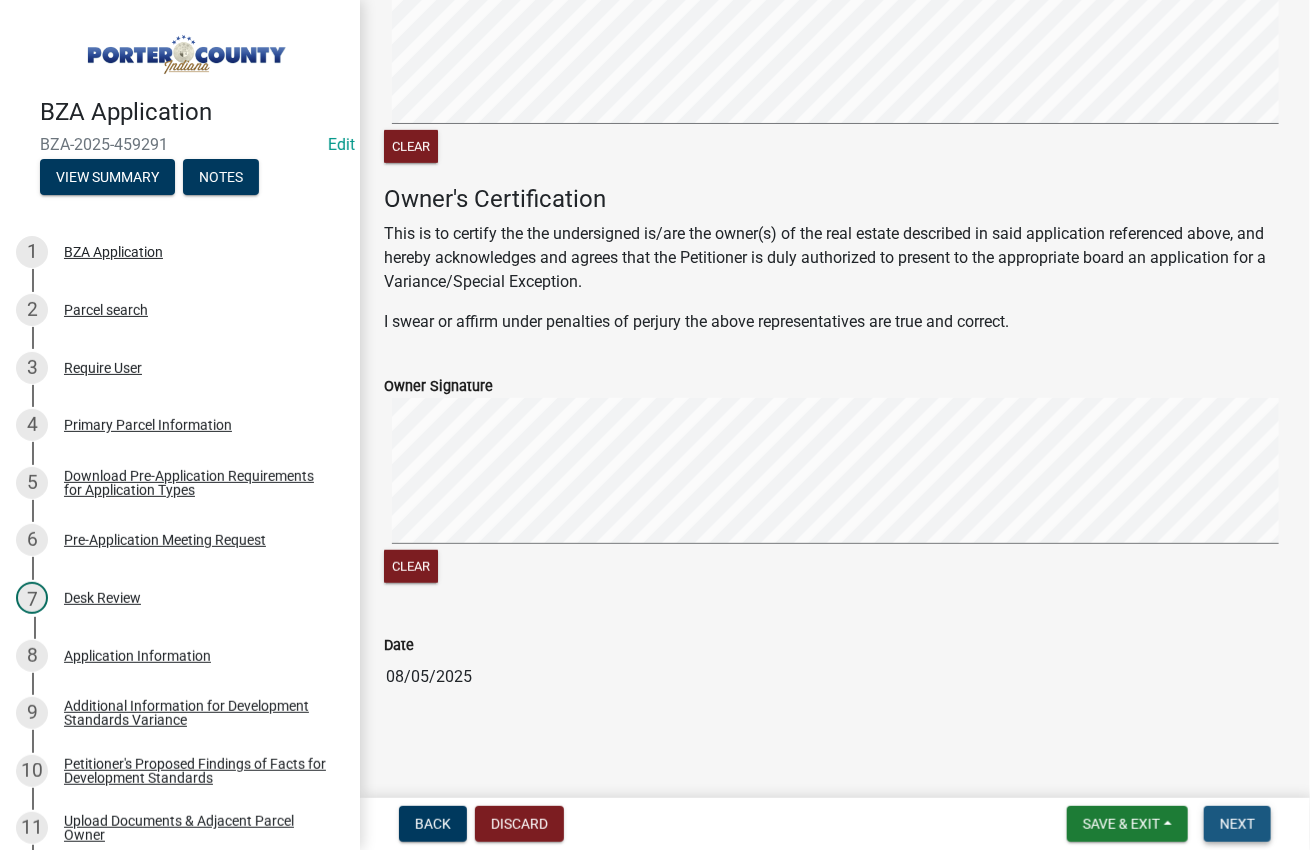 click on "Next" at bounding box center (1237, 824) 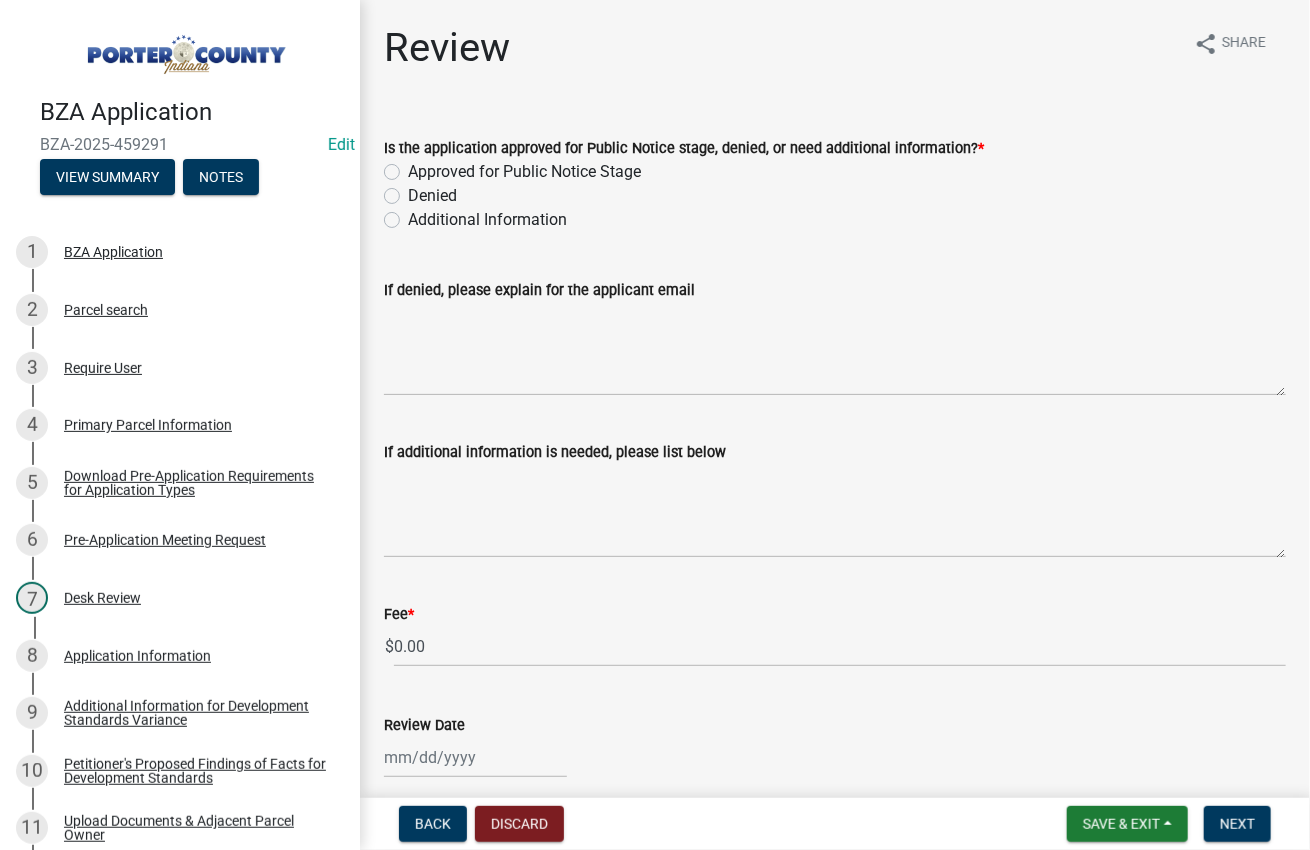 click on "Approved for Public Notice Stage" 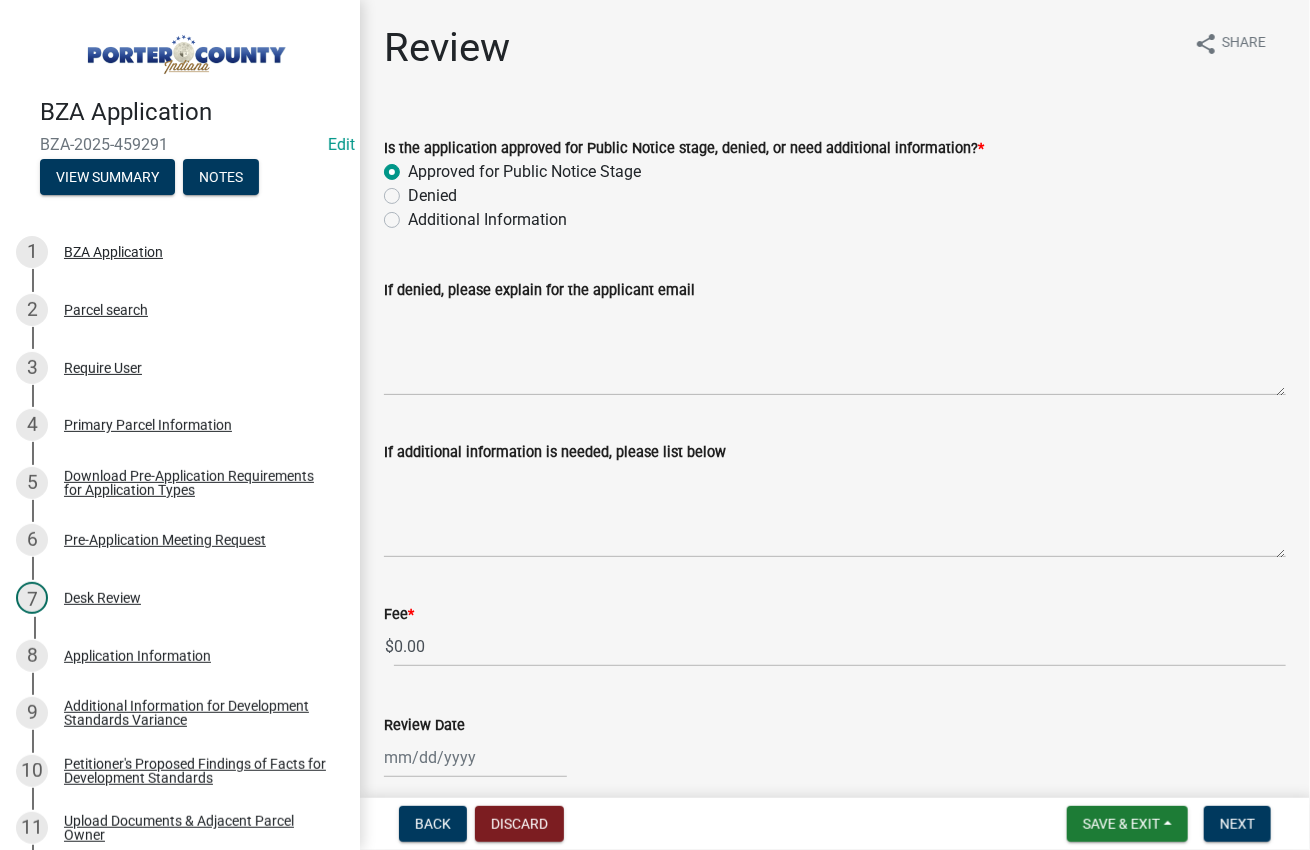 radio on "true" 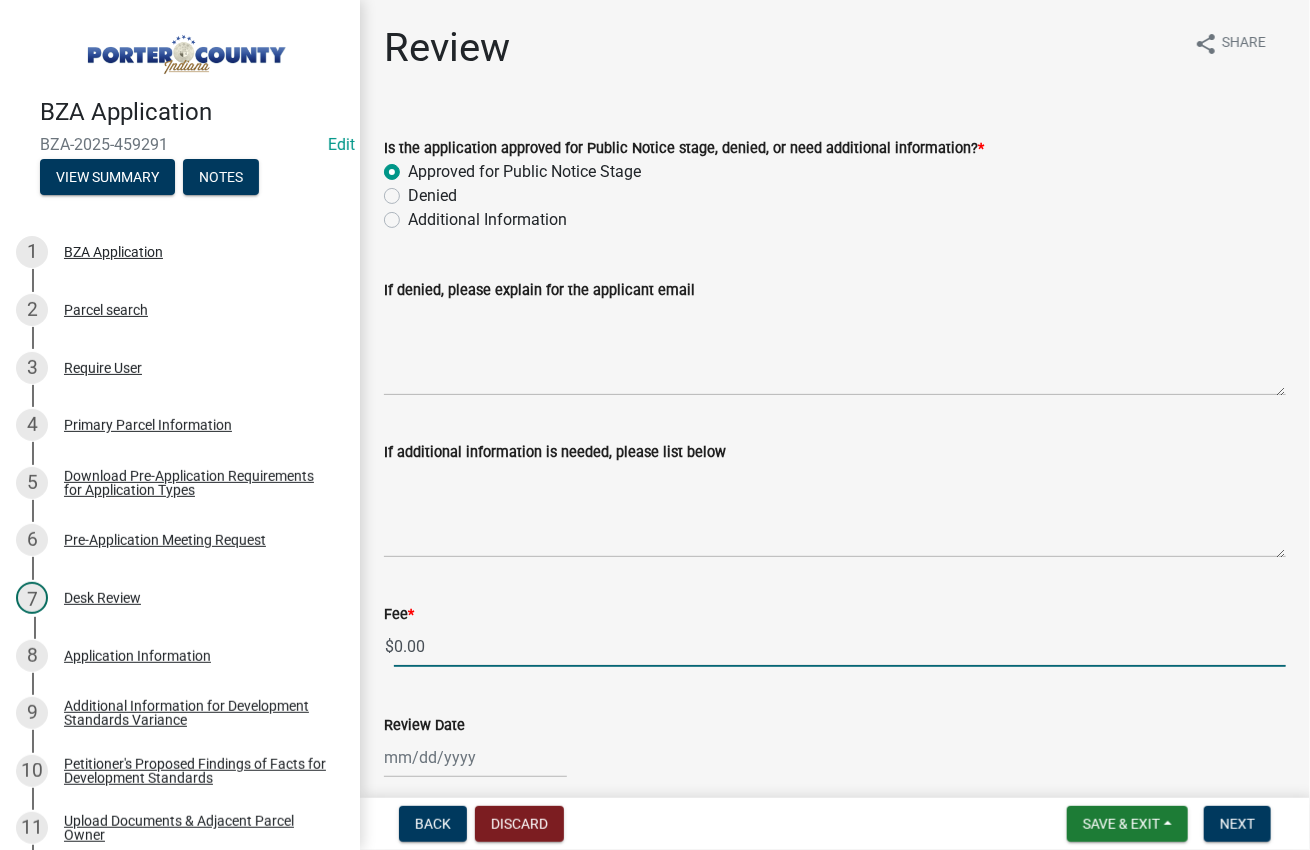click on "0.00" at bounding box center [840, 646] 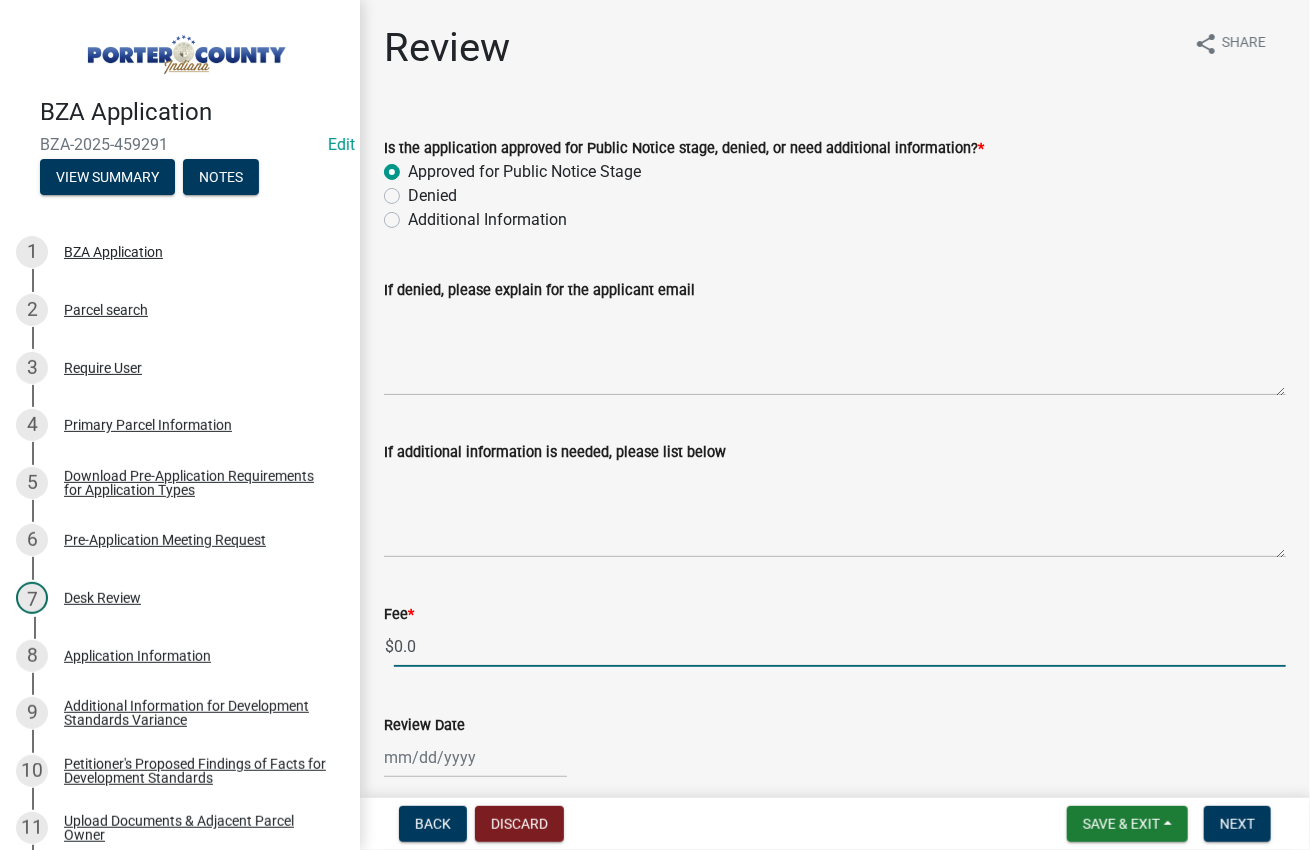 type on "0" 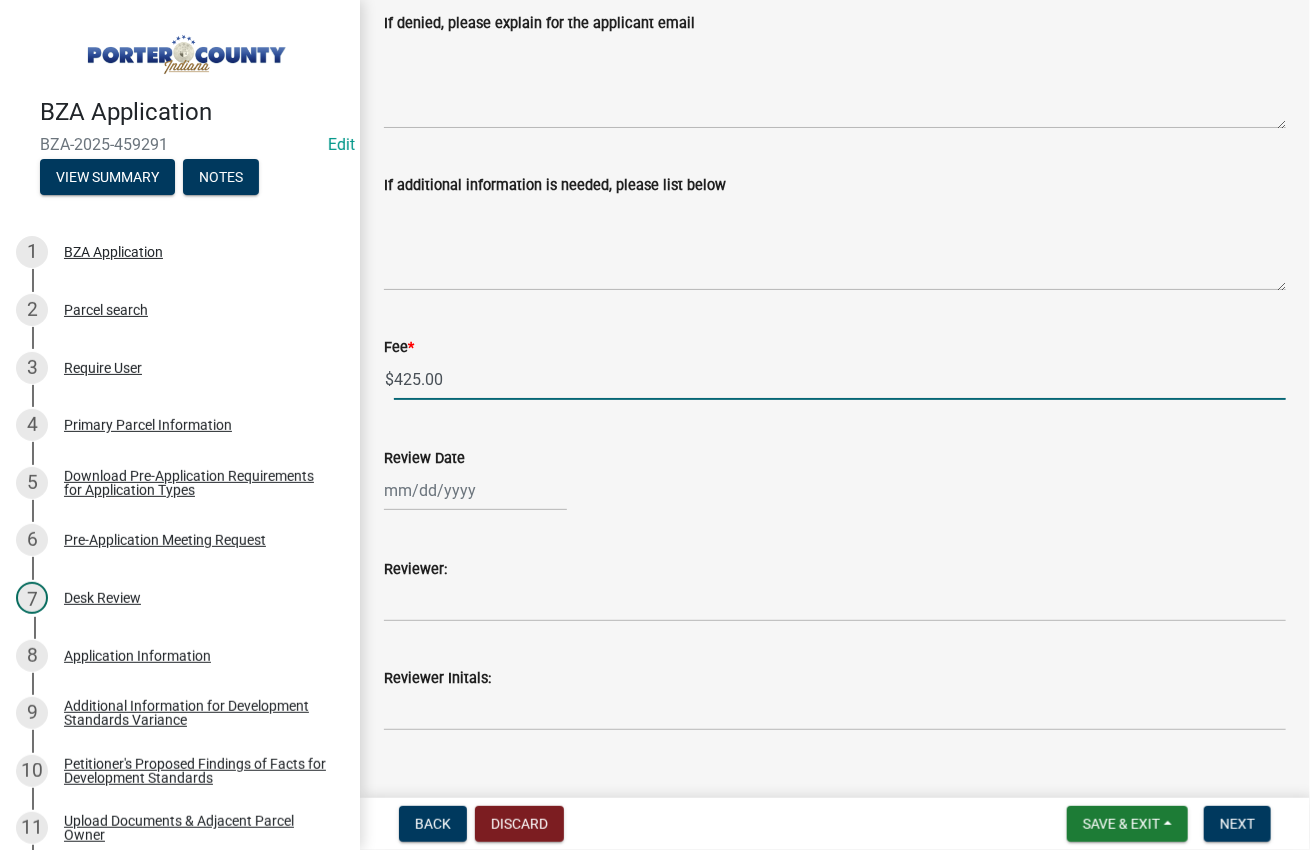 scroll, scrollTop: 301, scrollLeft: 0, axis: vertical 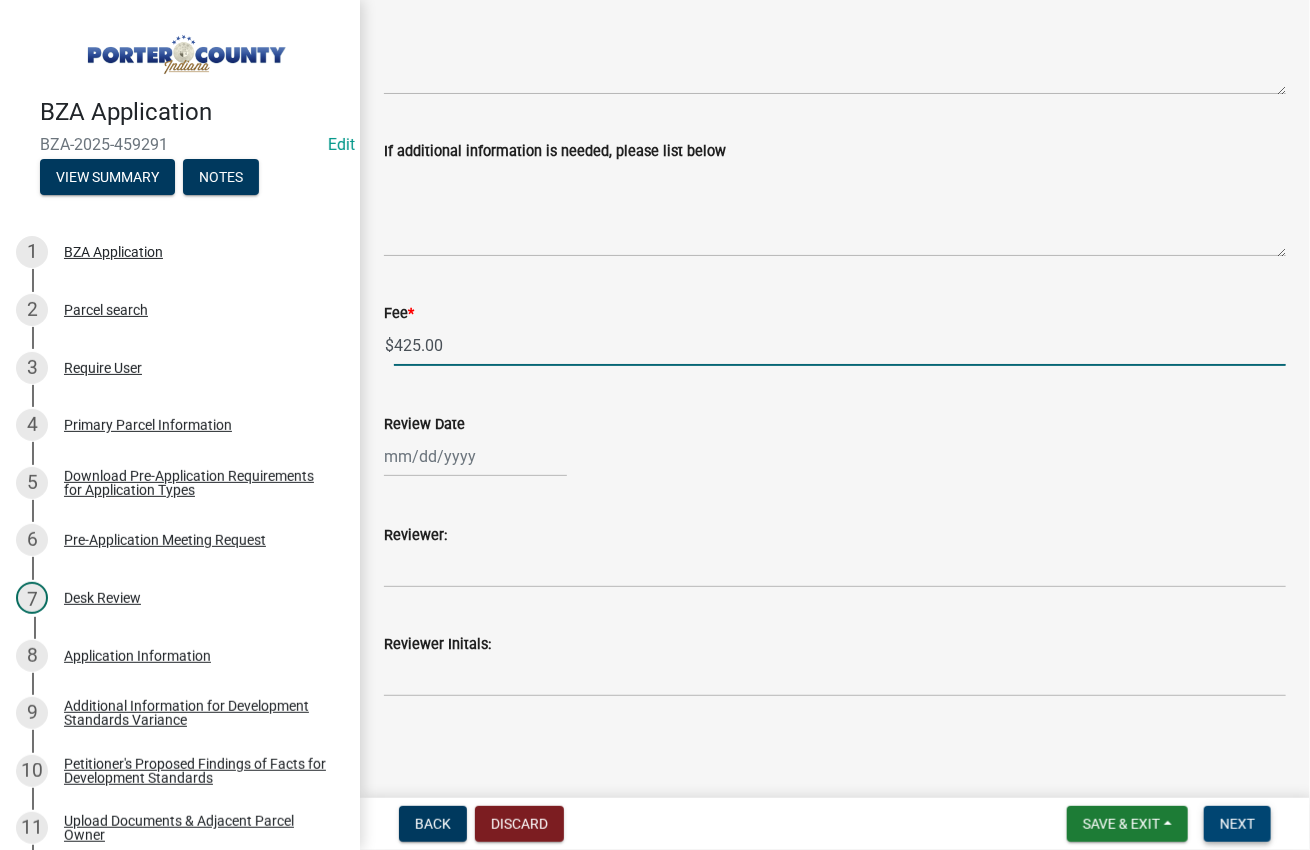 type on "425.00" 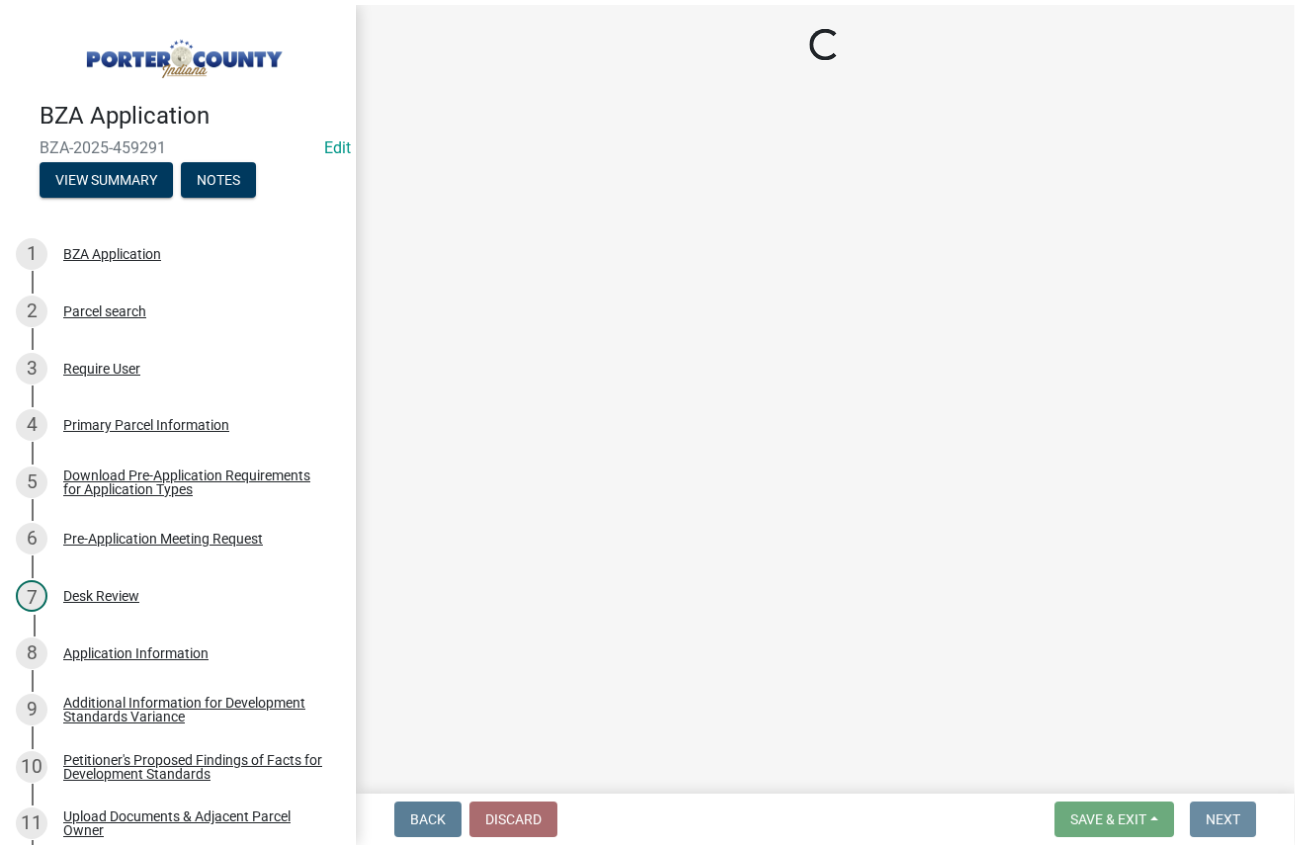 scroll, scrollTop: 0, scrollLeft: 0, axis: both 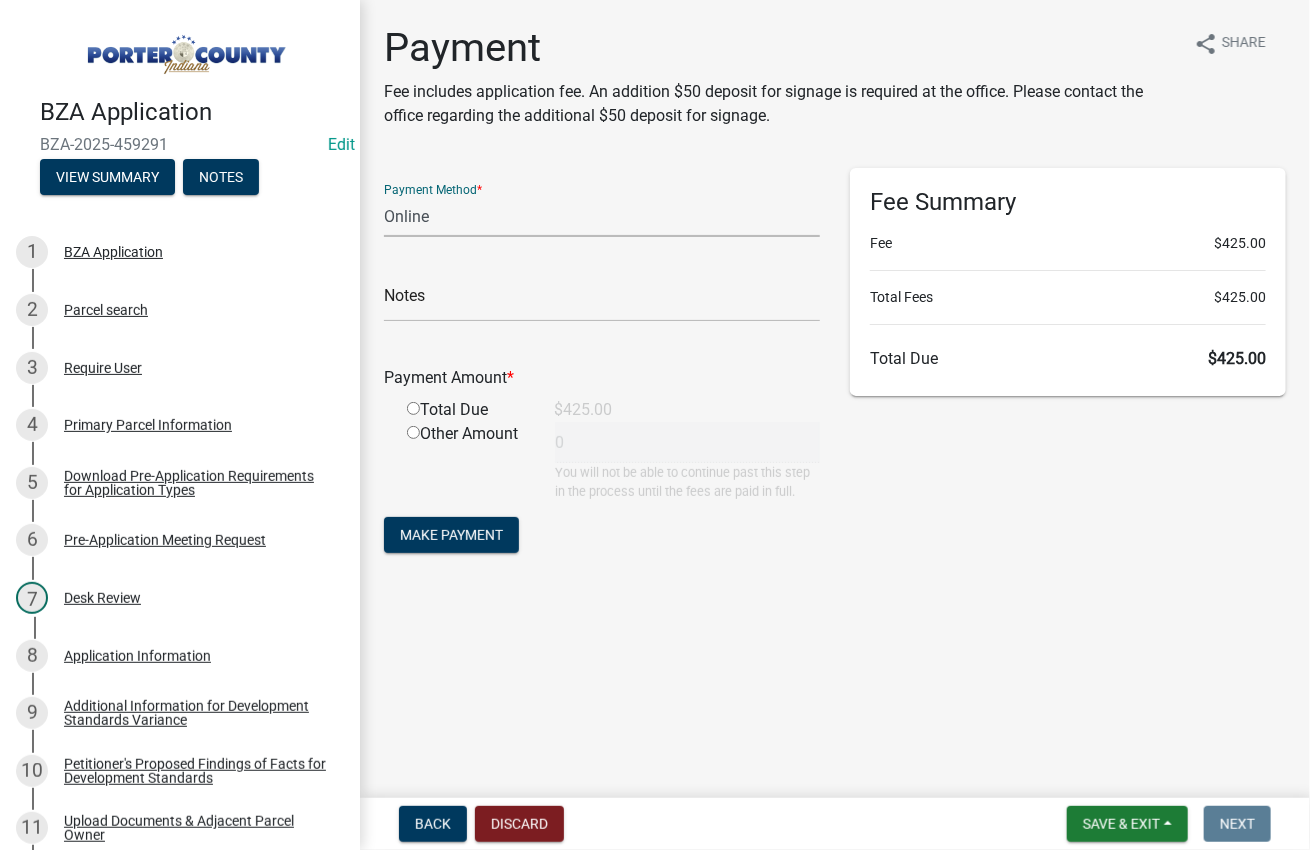 click on "Credit Card POS Check Cash Online" 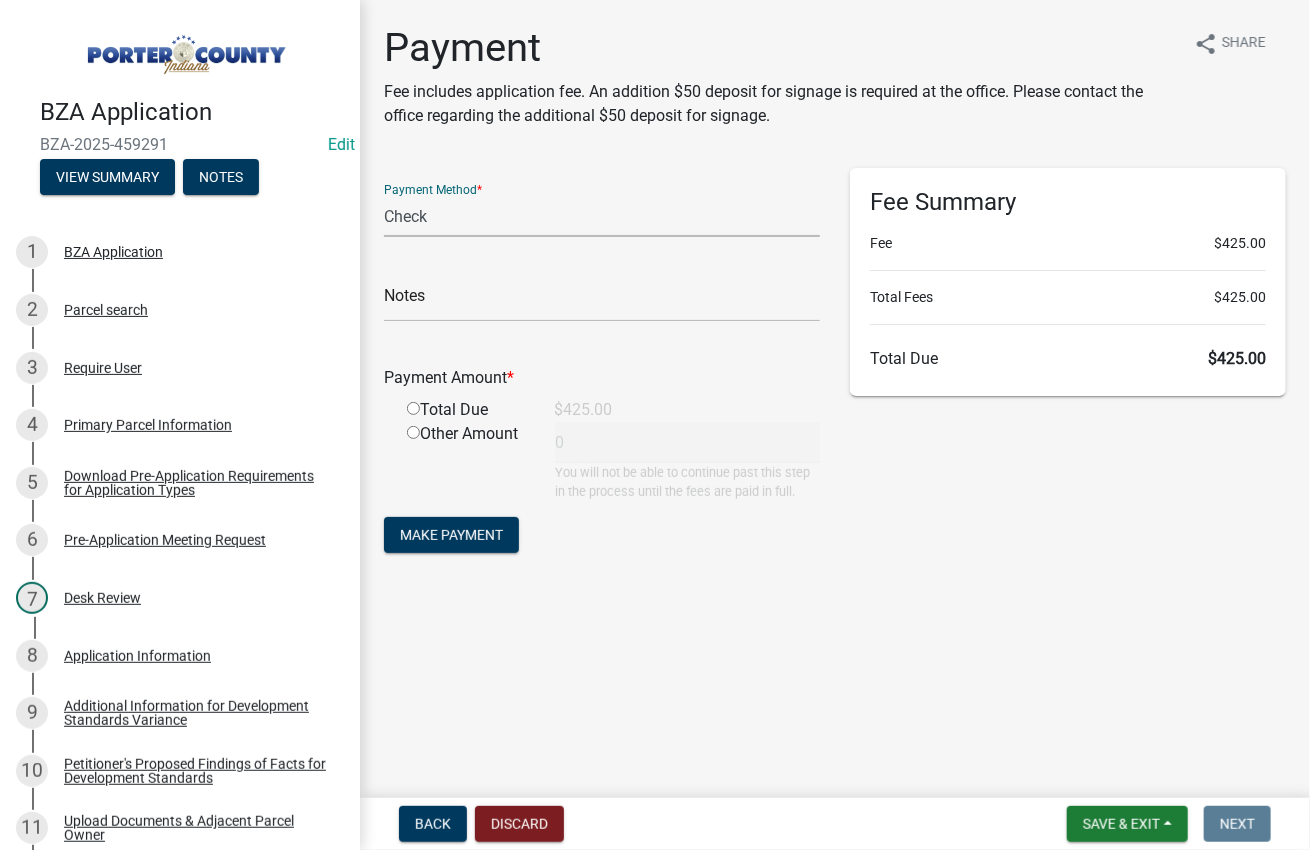 click on "Credit Card POS Check Cash Online" 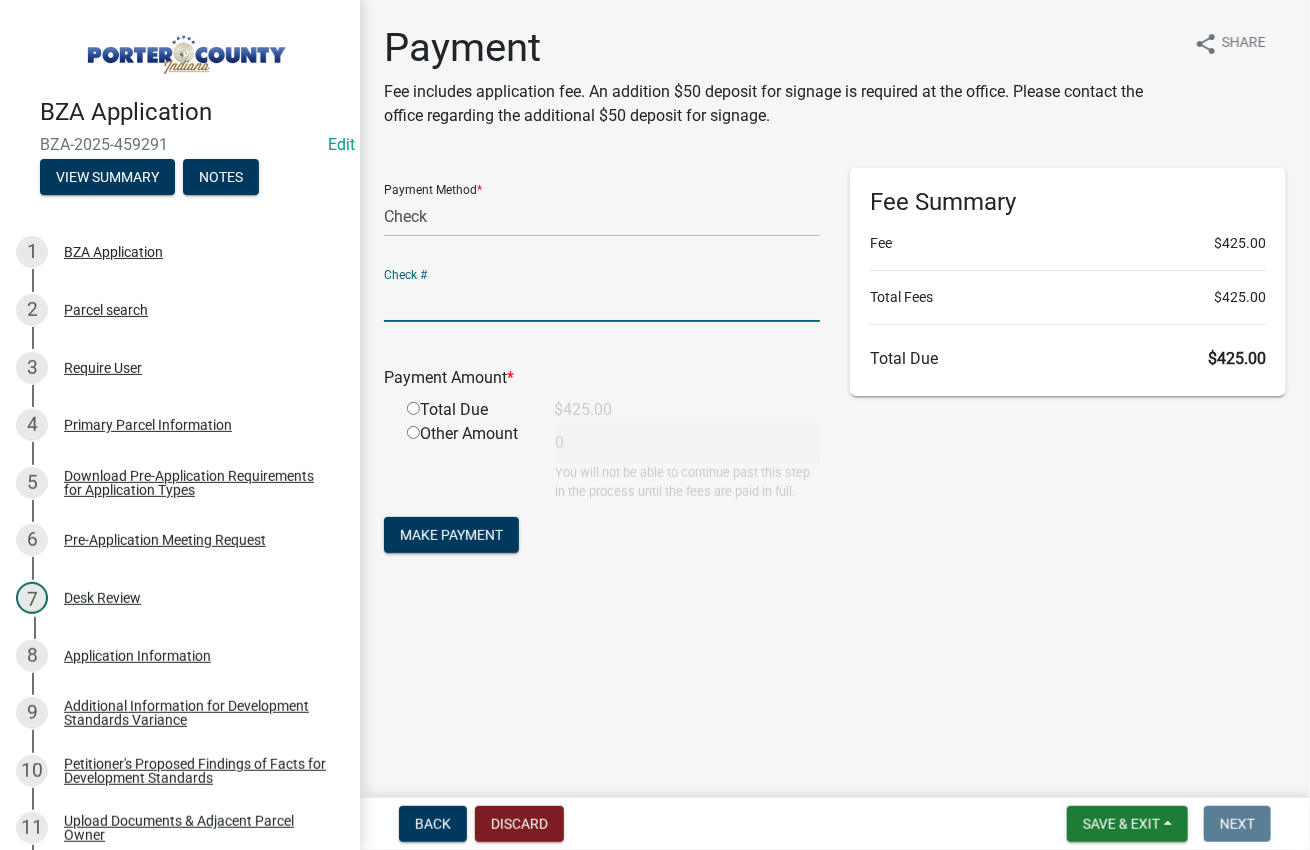 click 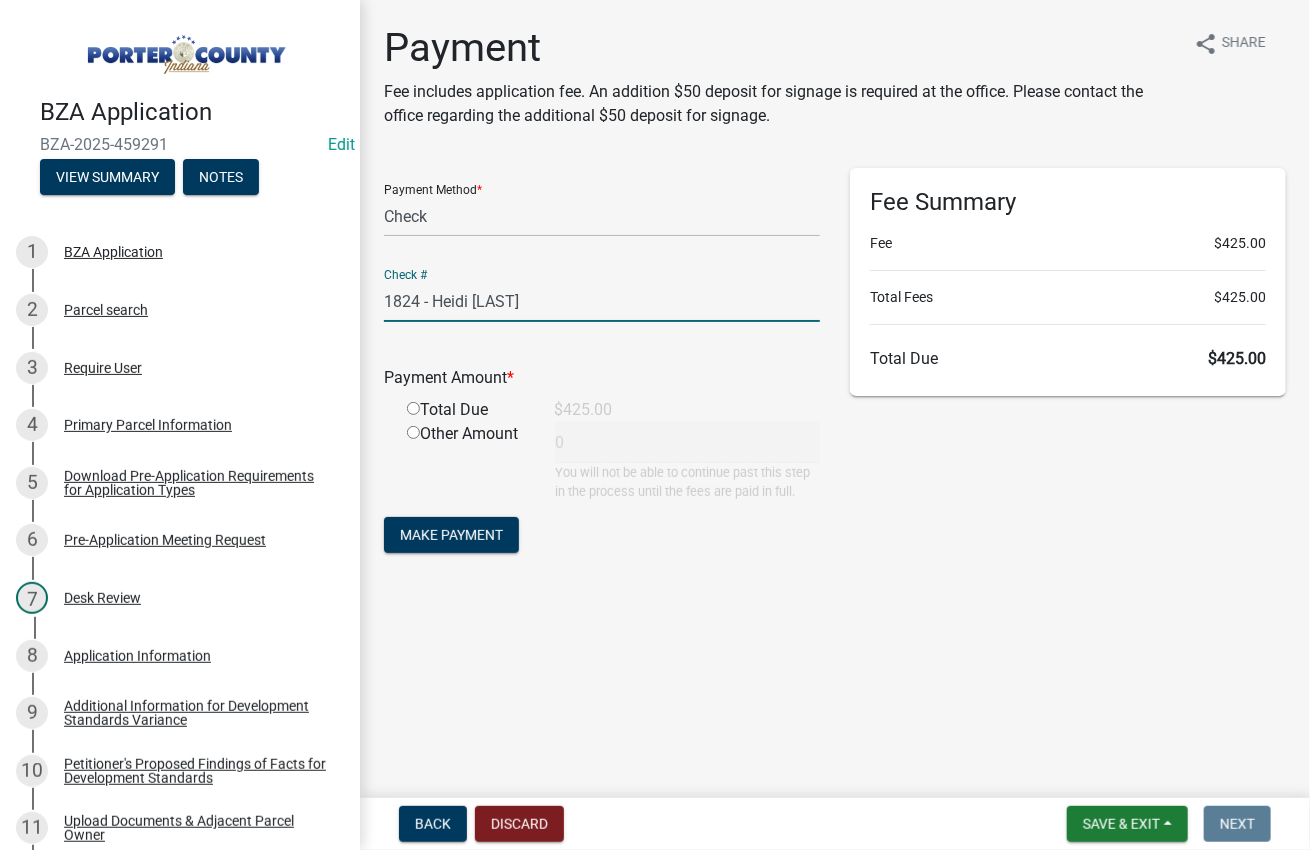 type on "1824 - Heidi [LAST]" 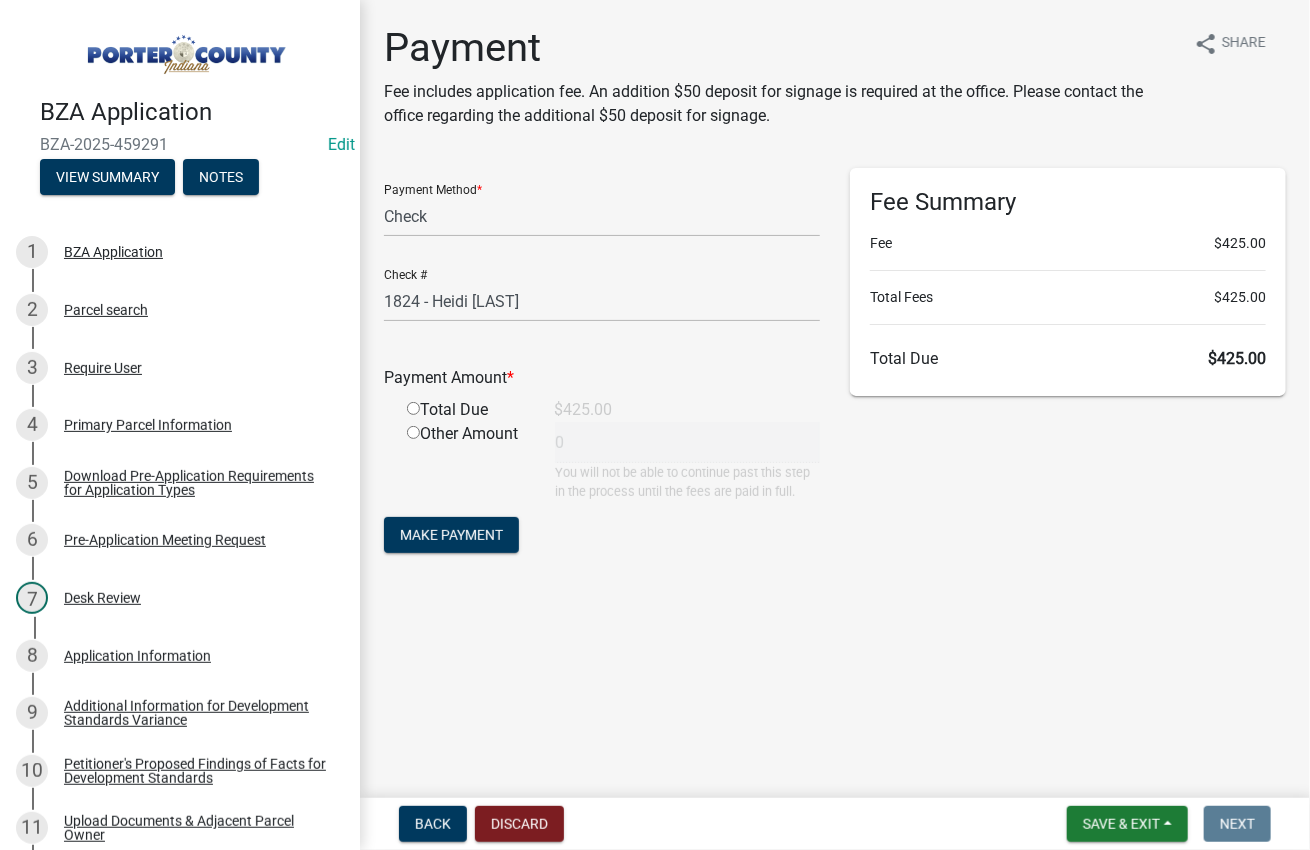 click 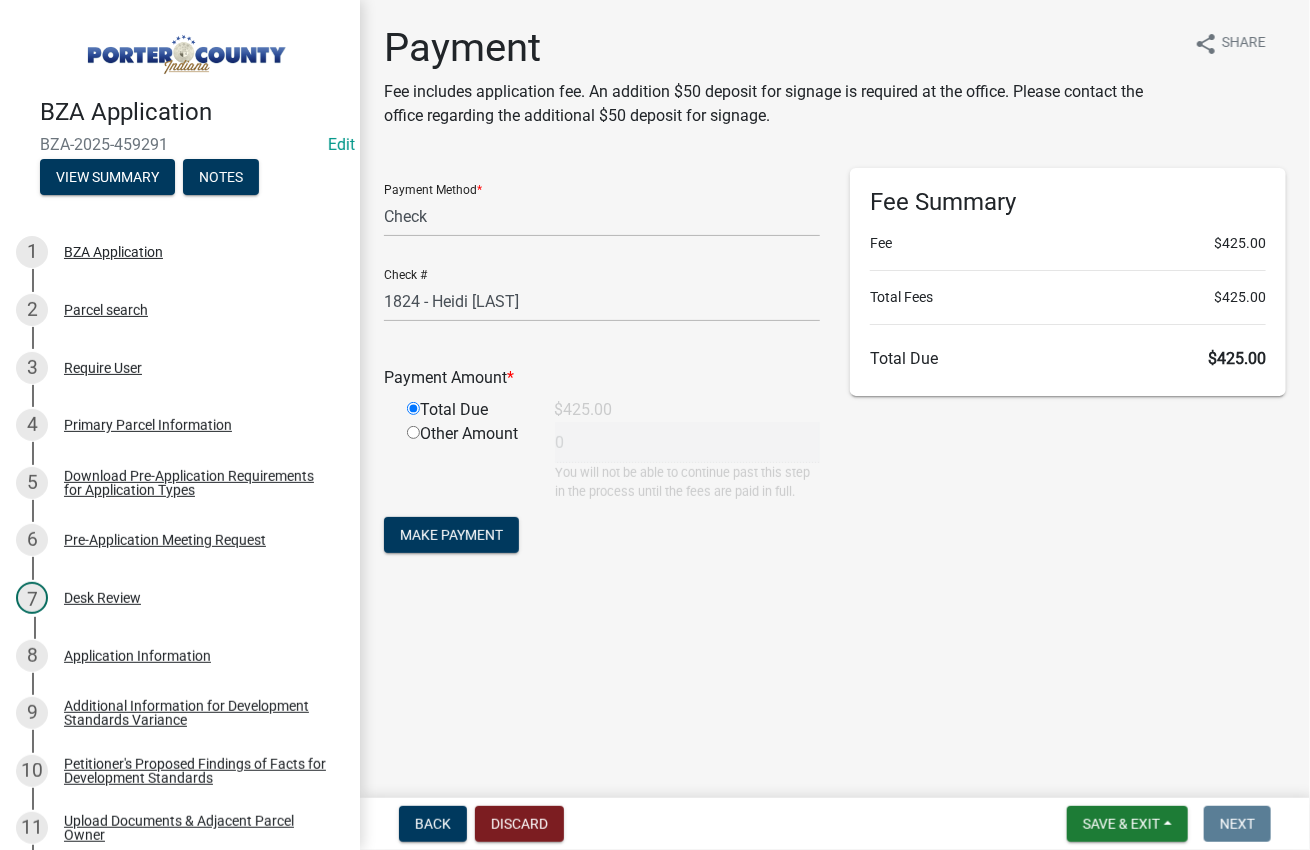 type on "425" 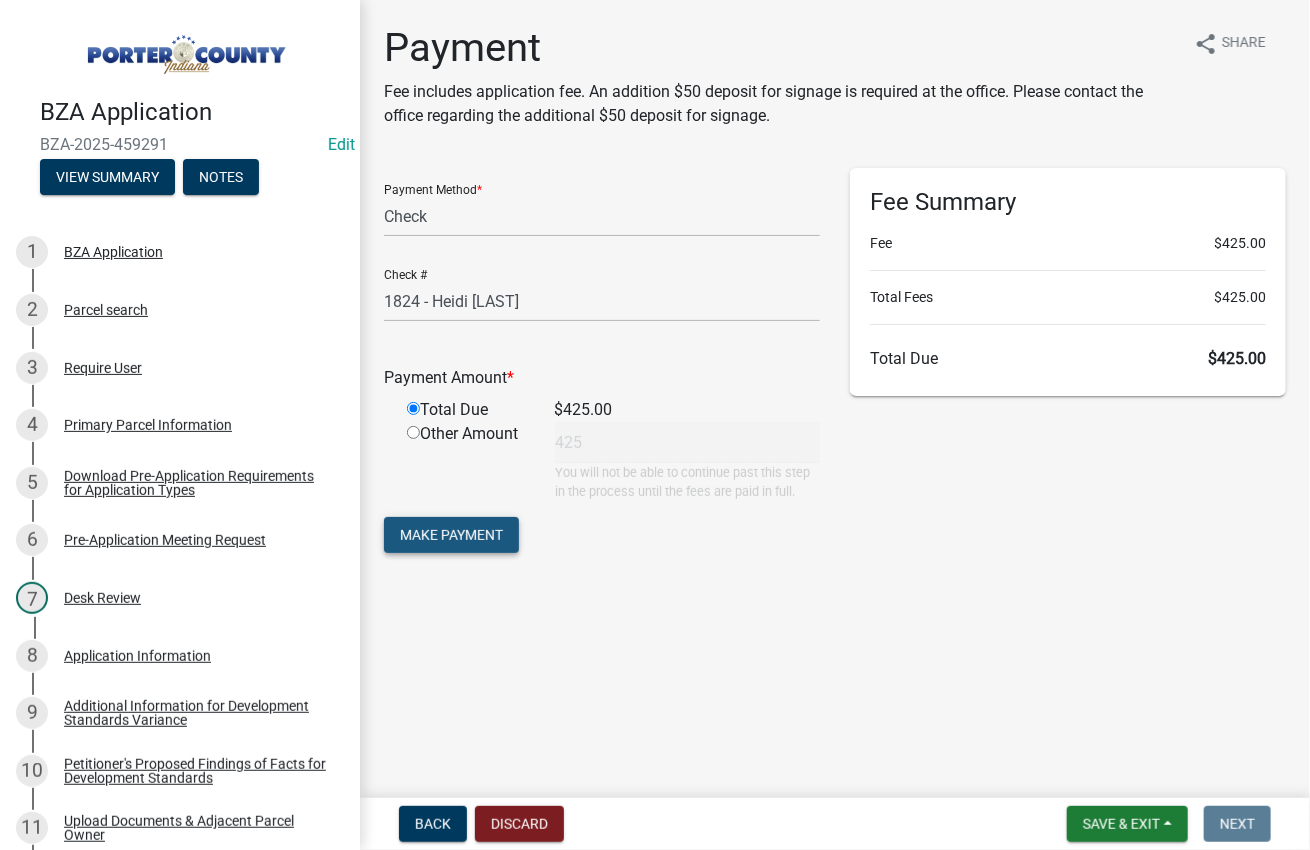 click on "Make Payment" 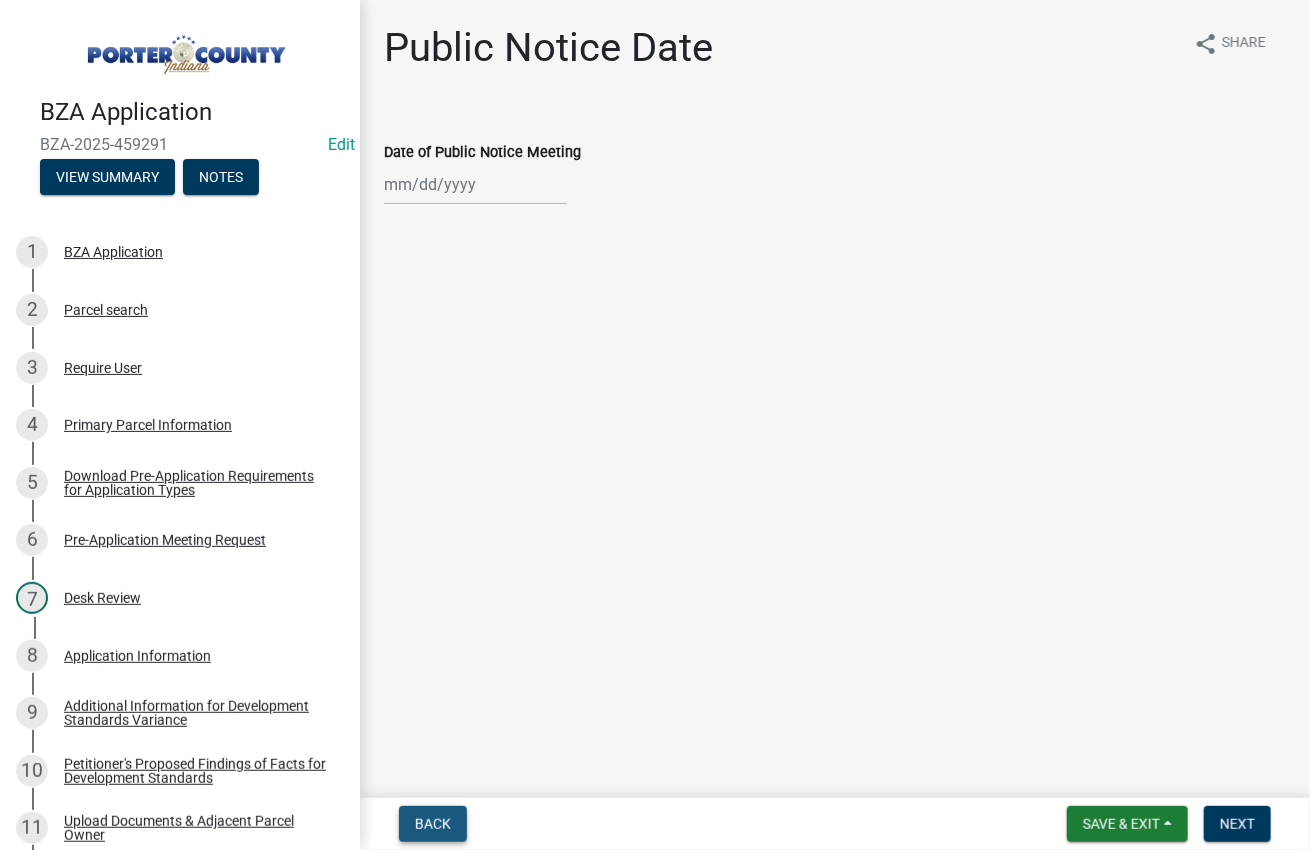 click on "Back" at bounding box center (433, 824) 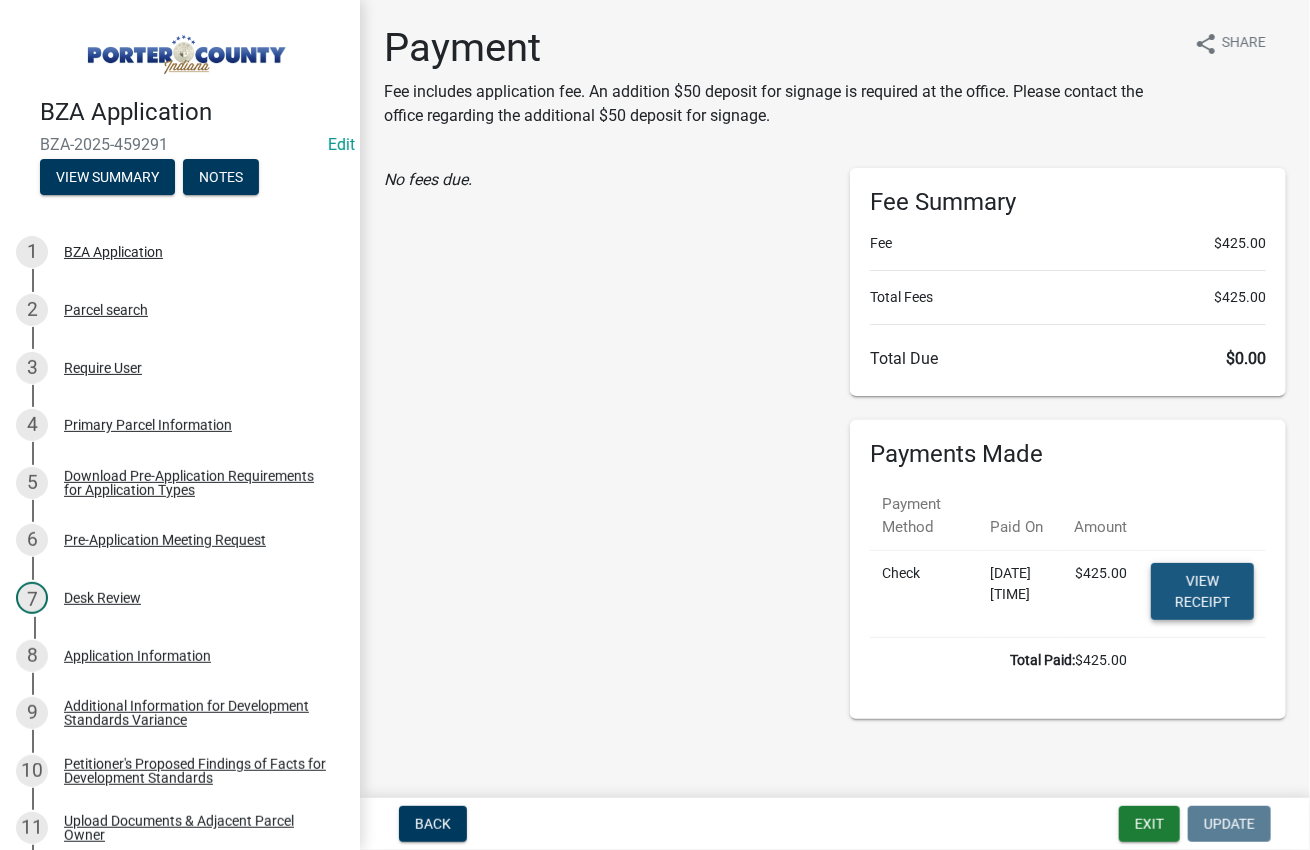 click on "View receipt" 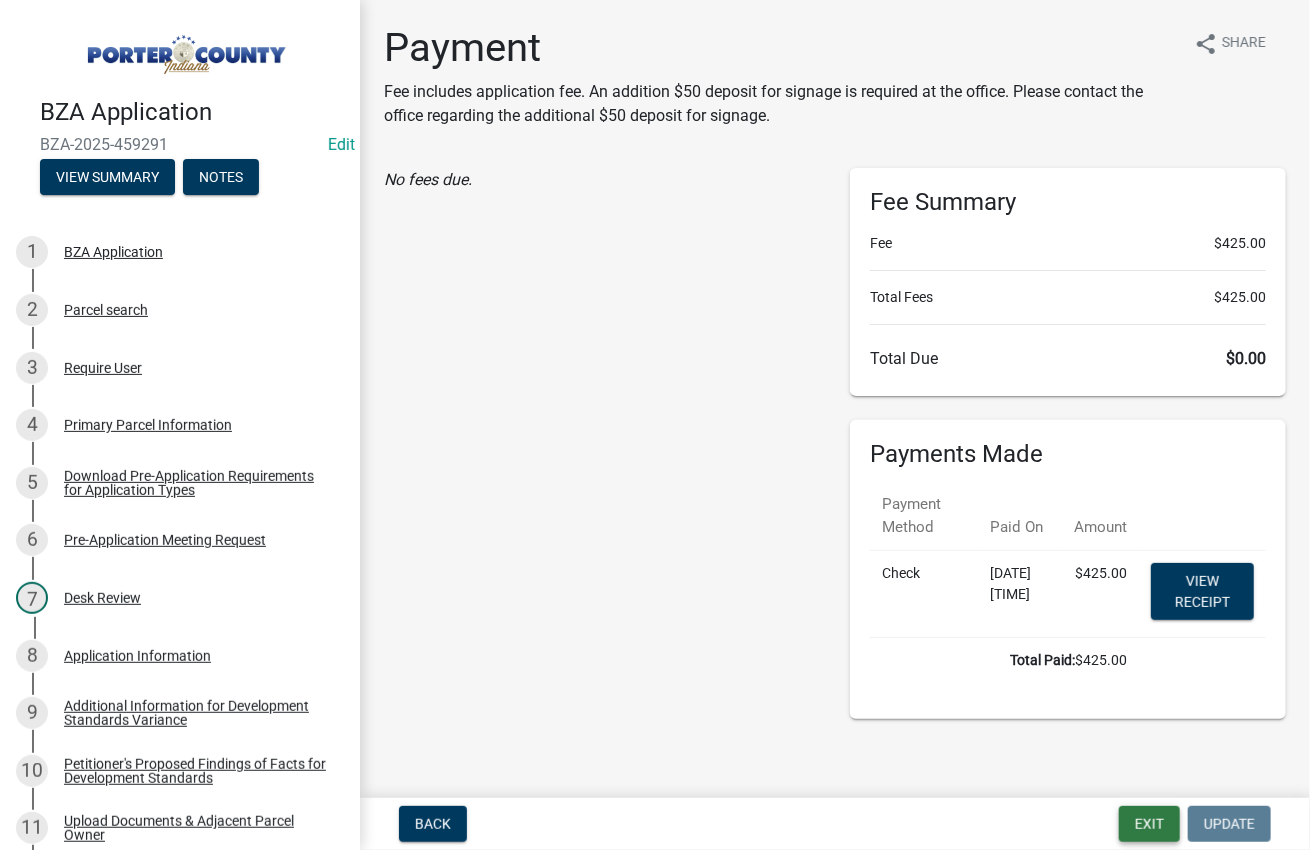 click on "Exit" at bounding box center (1149, 824) 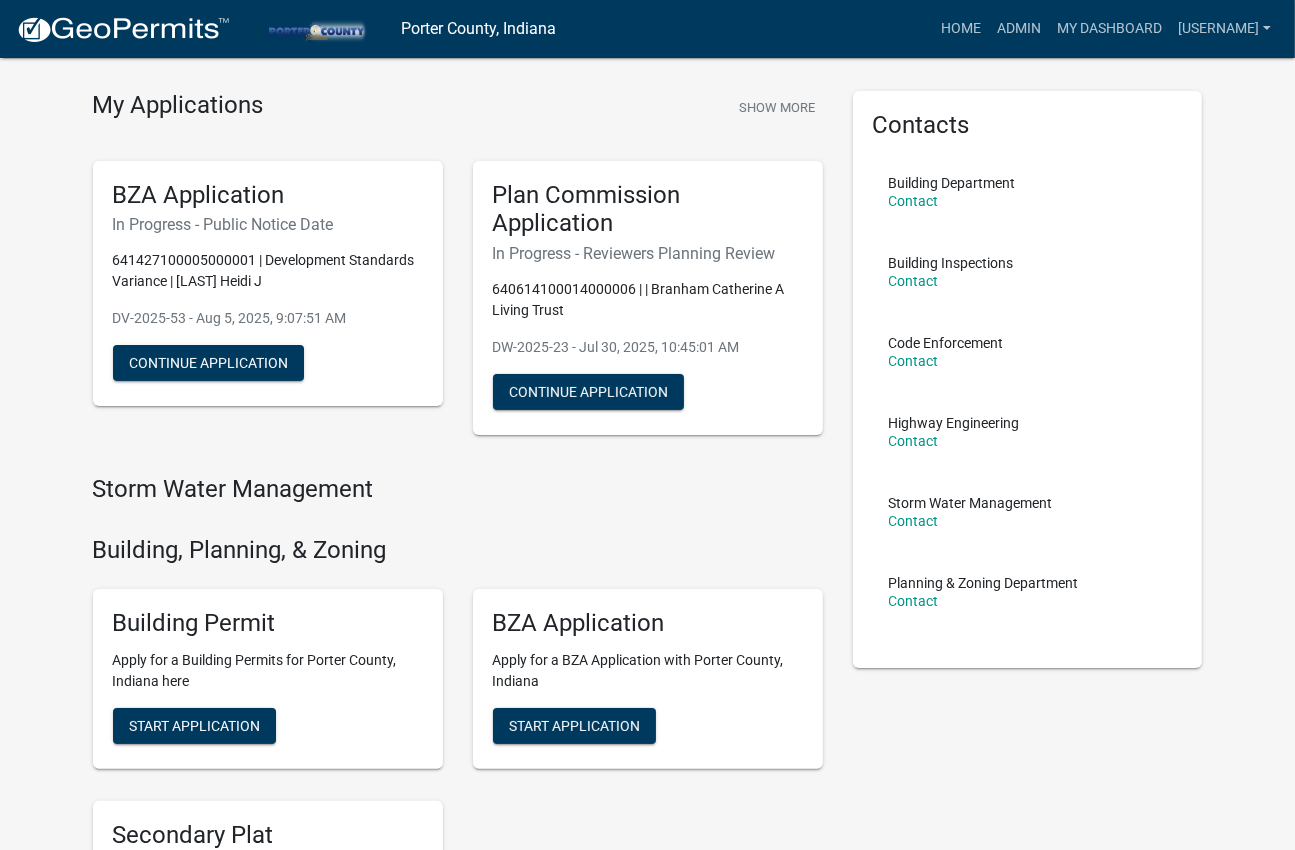 scroll, scrollTop: 100, scrollLeft: 0, axis: vertical 